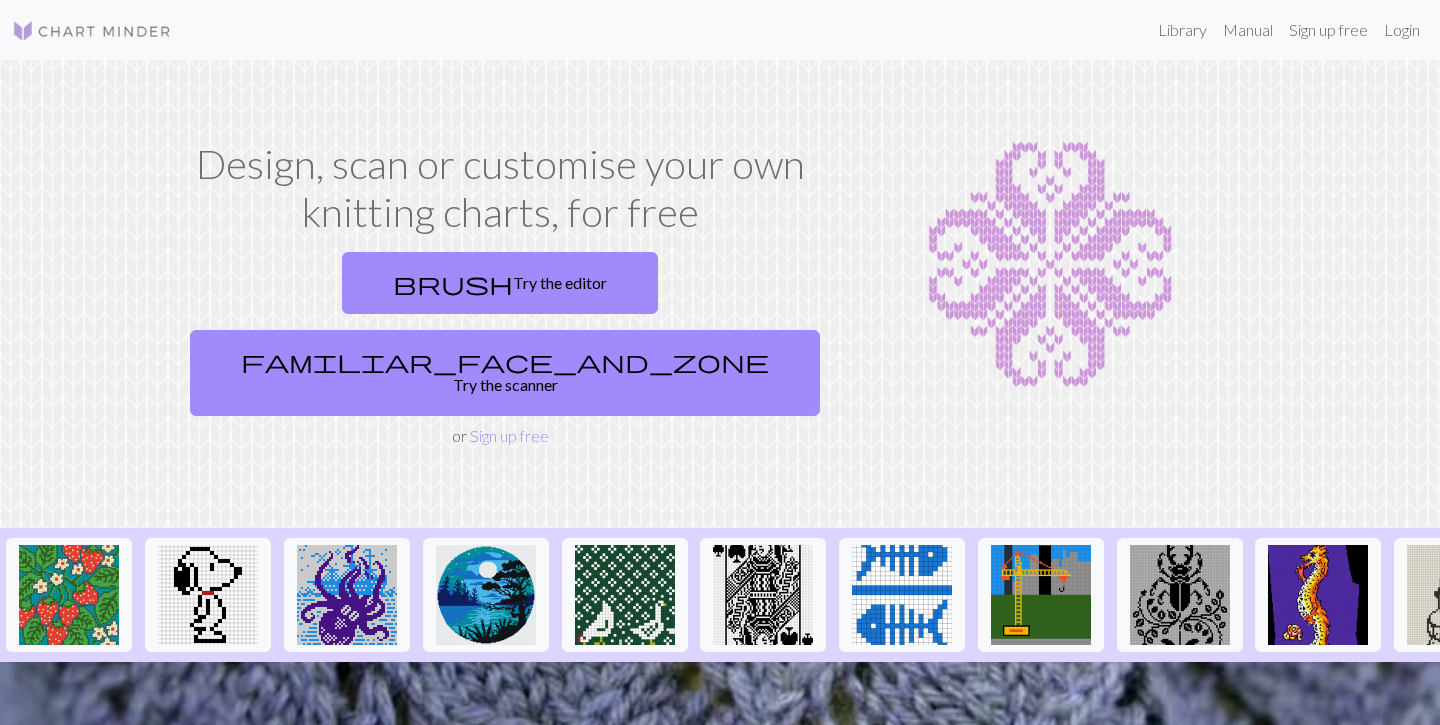 scroll, scrollTop: 0, scrollLeft: 0, axis: both 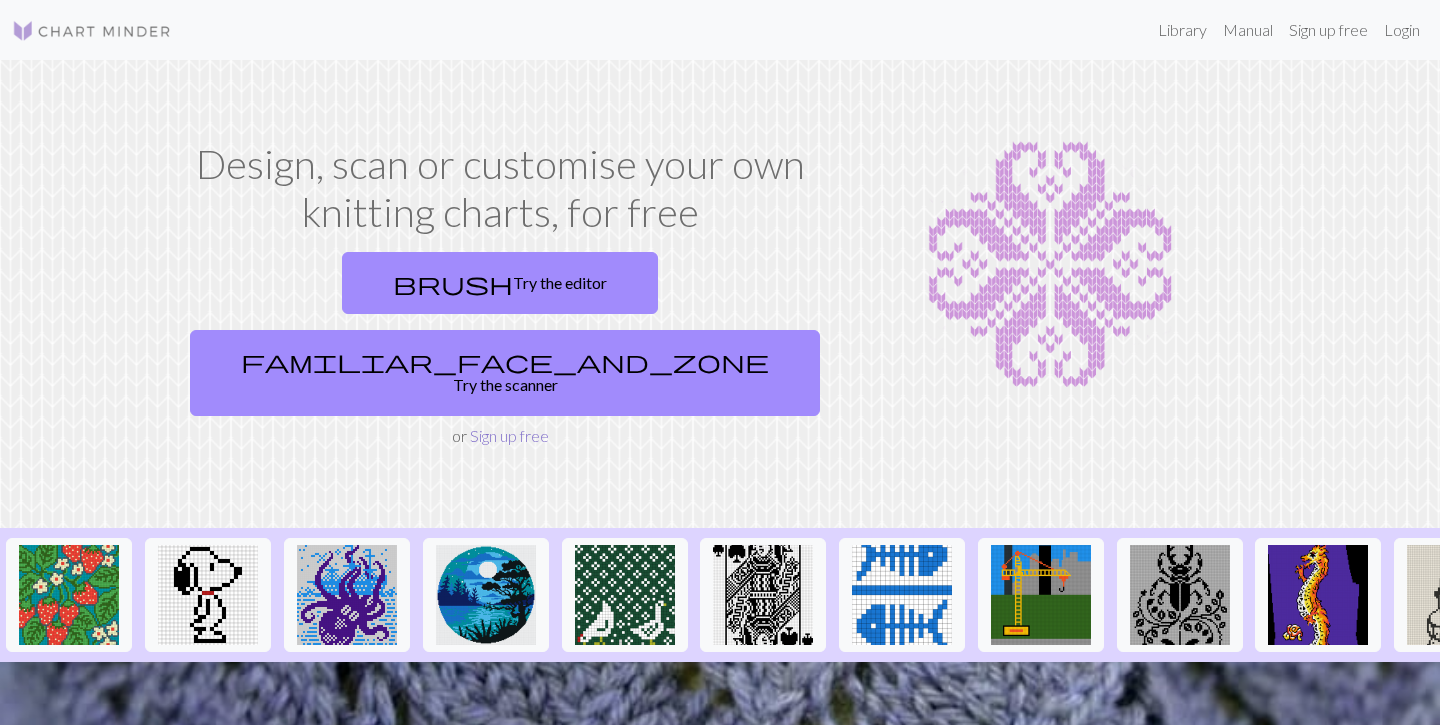click on "Sign up free" at bounding box center (509, 435) 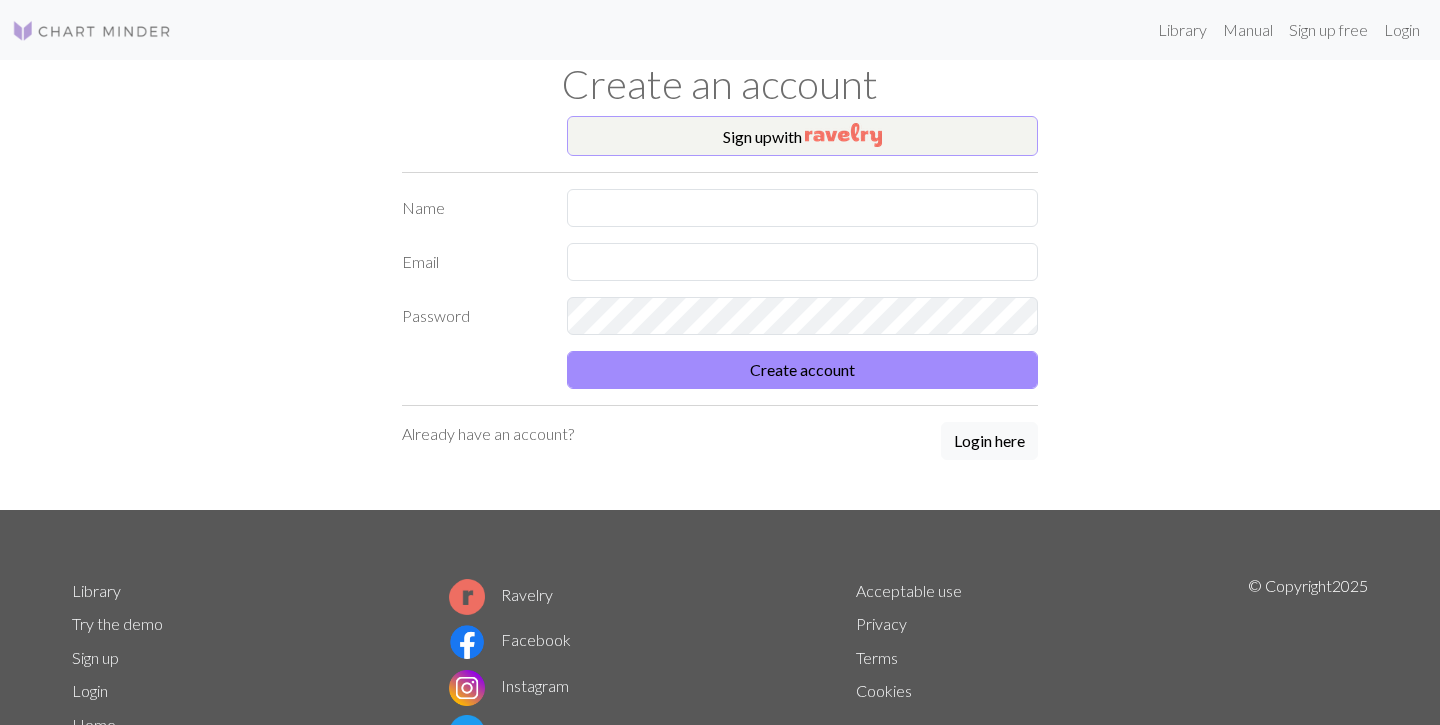 click on "Sign up  with" at bounding box center (802, 136) 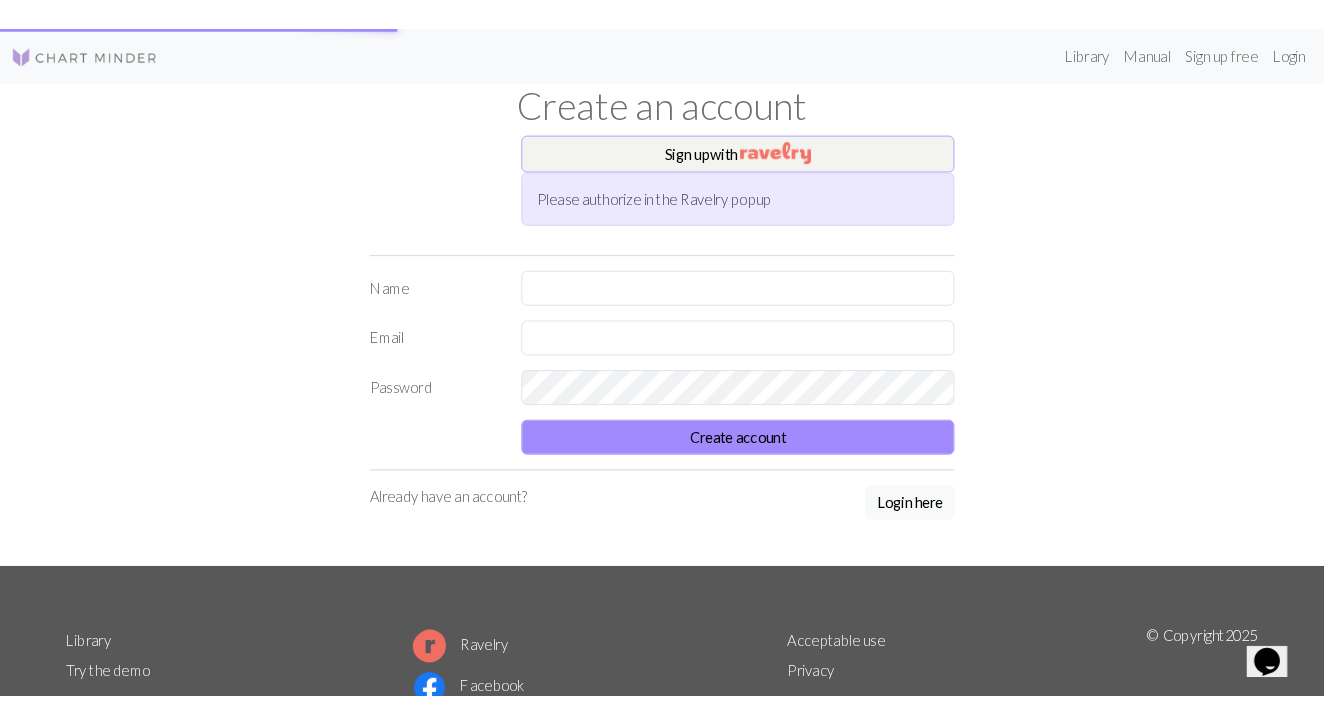 scroll, scrollTop: 0, scrollLeft: 0, axis: both 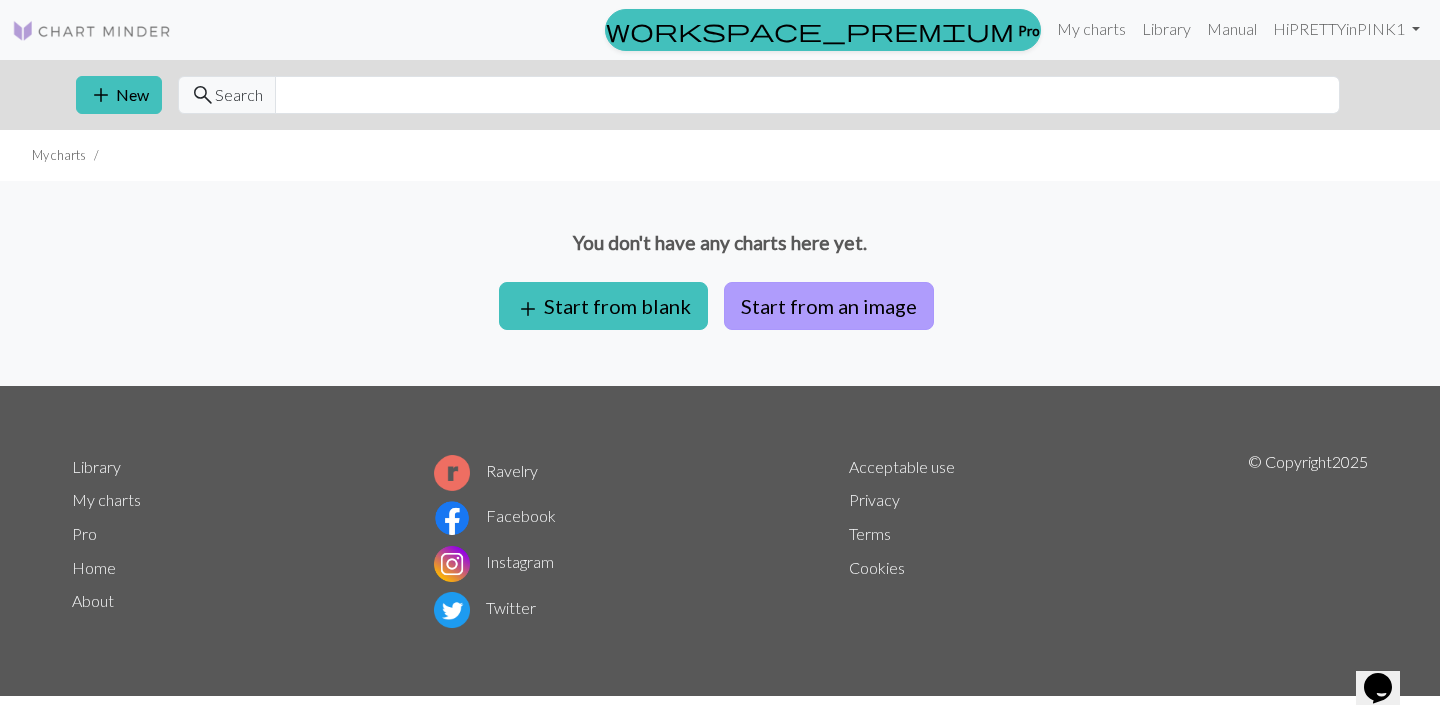 click on "Start from an image" at bounding box center (829, 306) 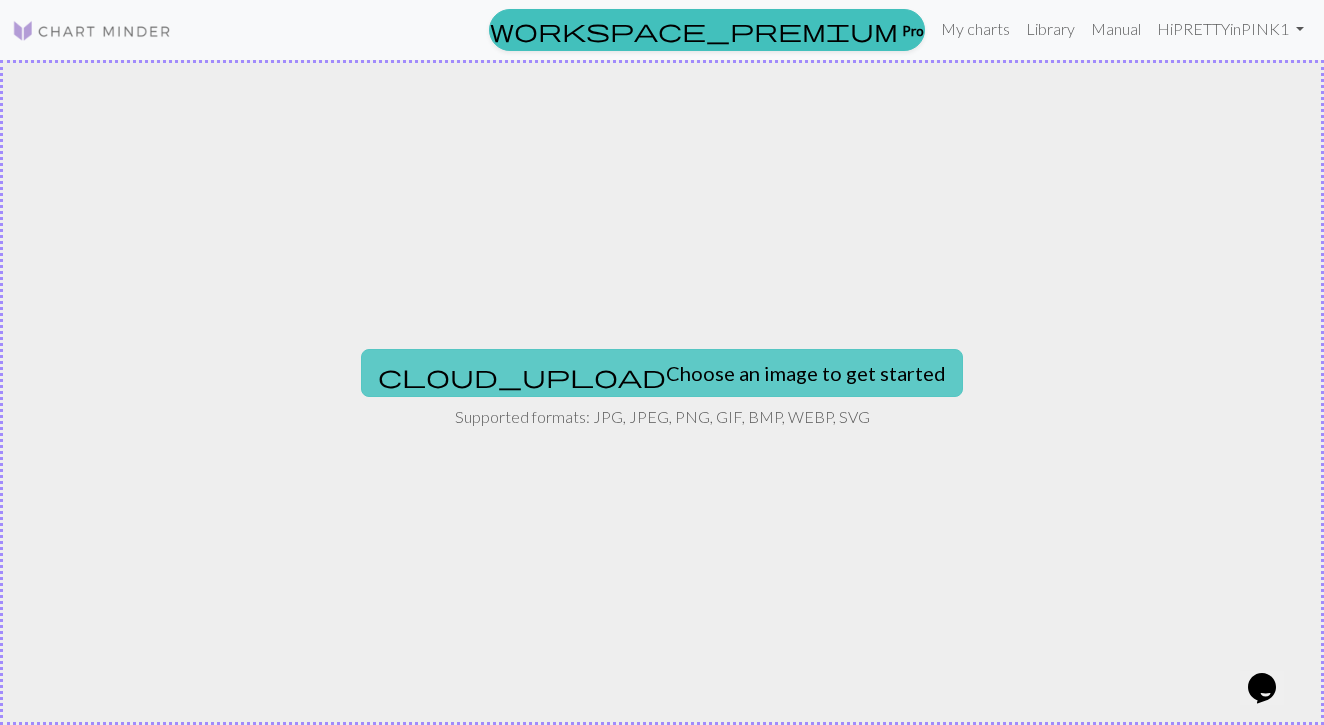 click on "cloud_upload  Choose an image to get started" at bounding box center [662, 373] 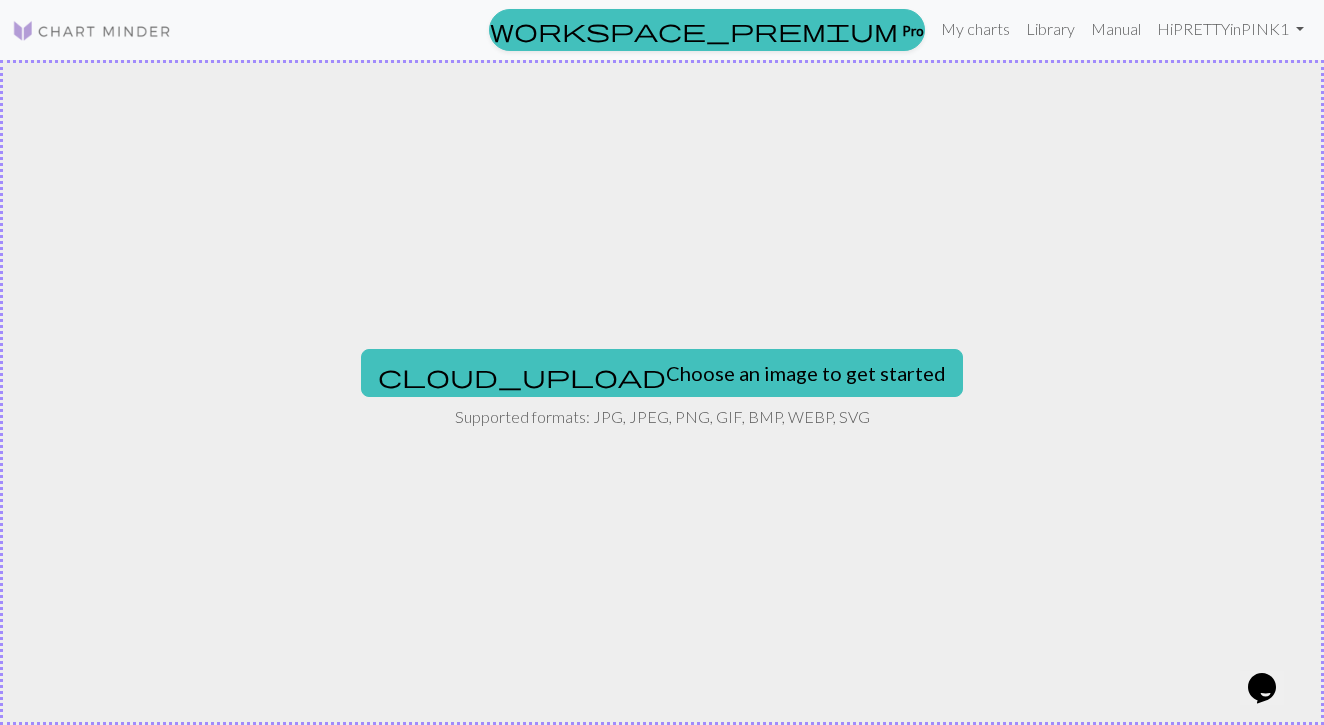 scroll, scrollTop: 0, scrollLeft: 0, axis: both 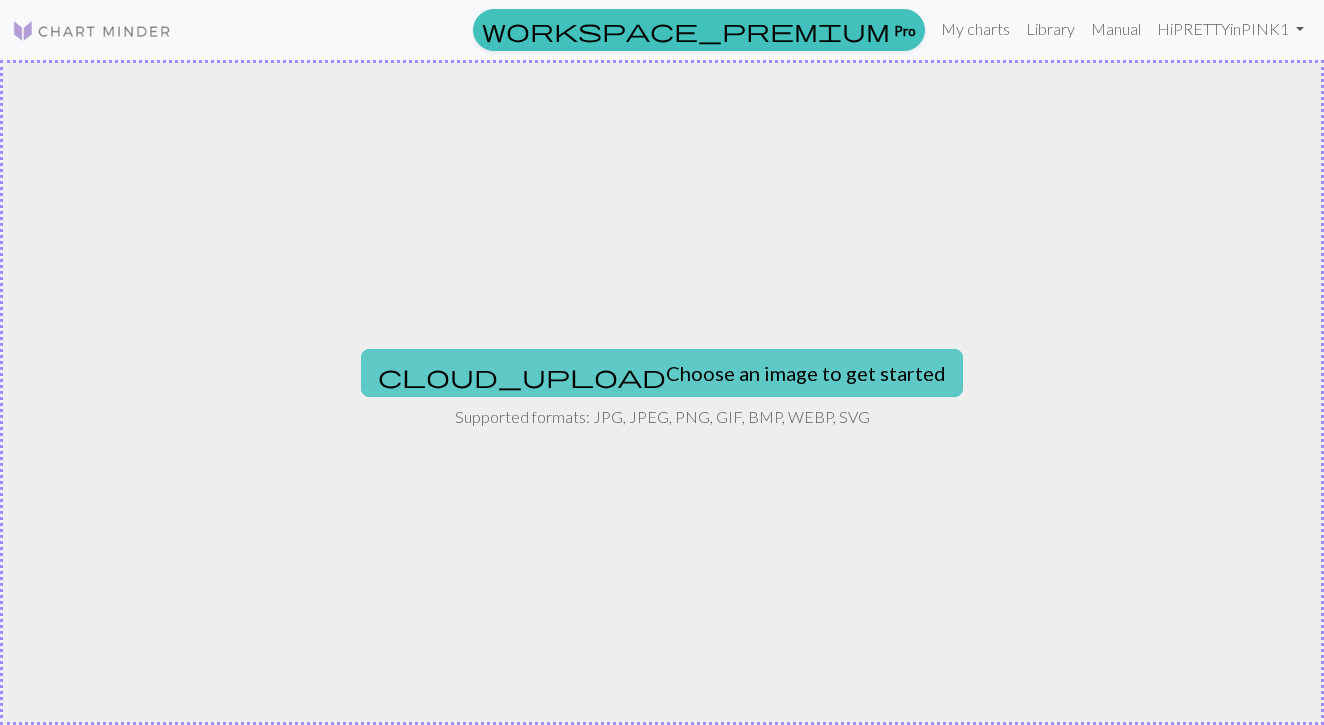 click on "cloud_upload  Choose an image to get started" at bounding box center (662, 373) 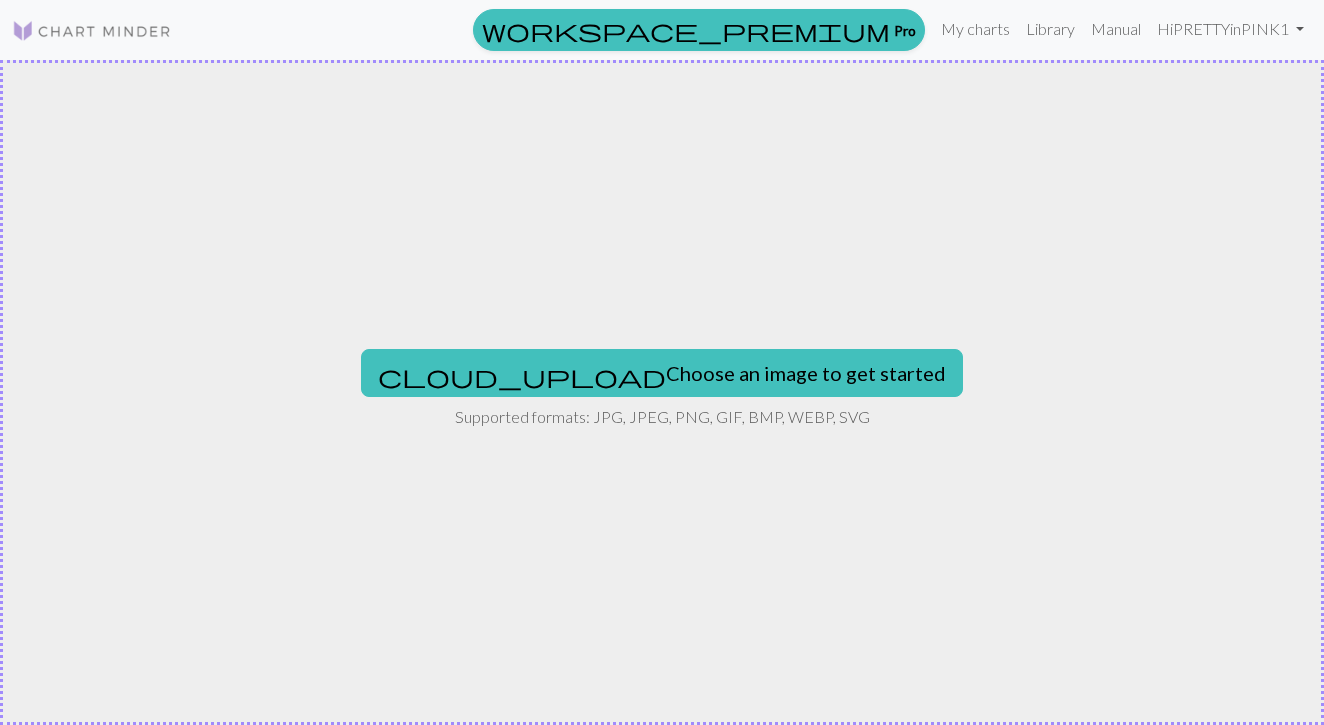 scroll, scrollTop: 0, scrollLeft: 0, axis: both 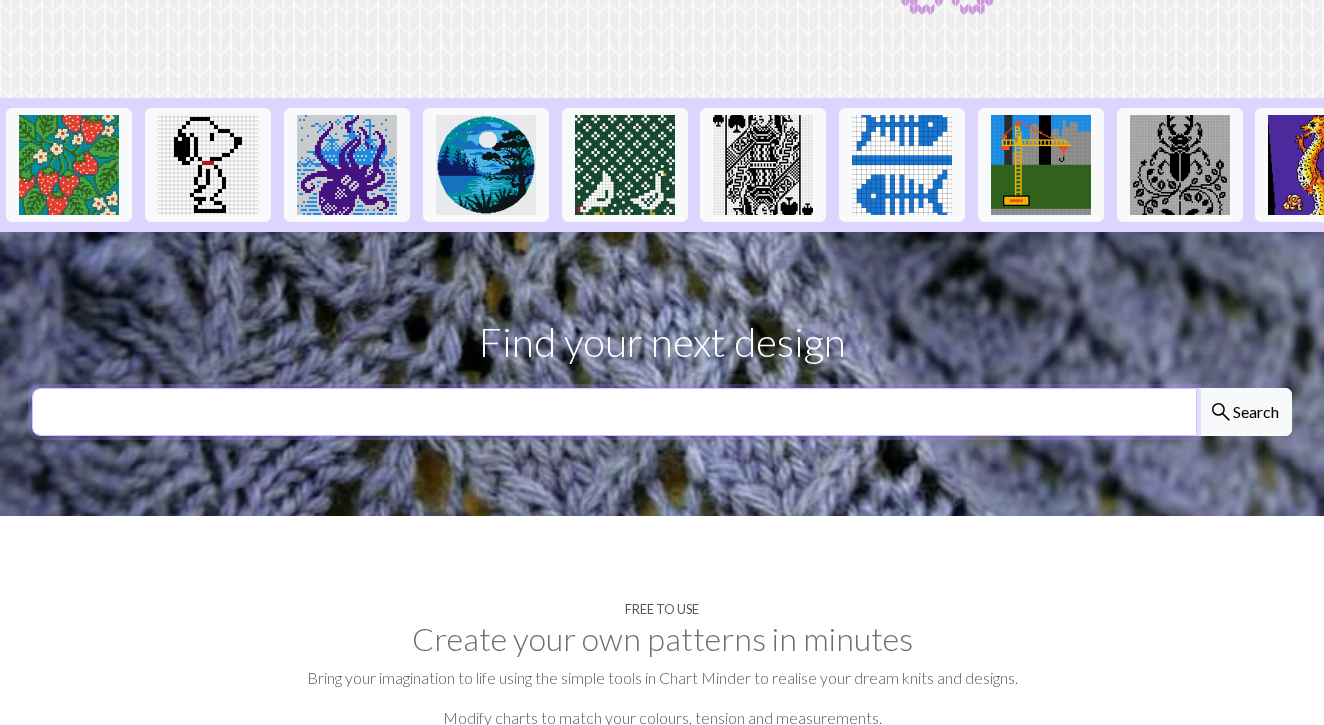 click at bounding box center (614, 412) 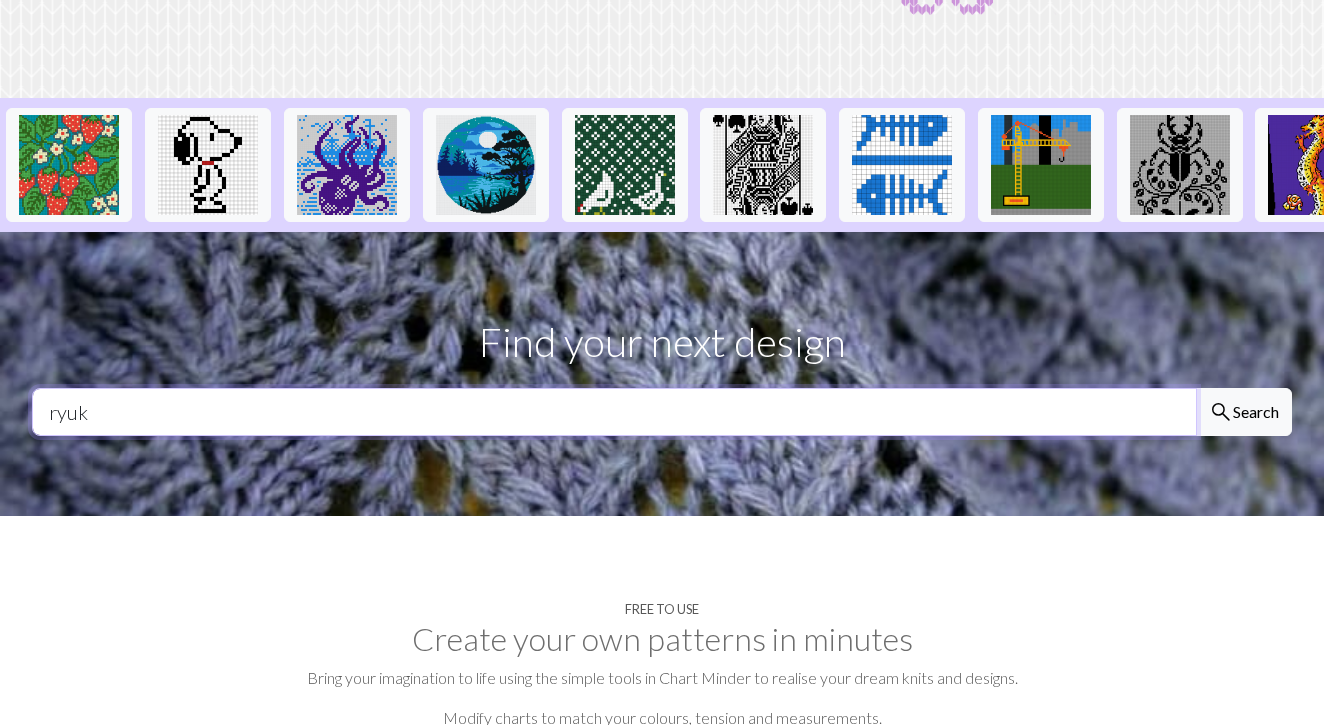 type on "ryuk" 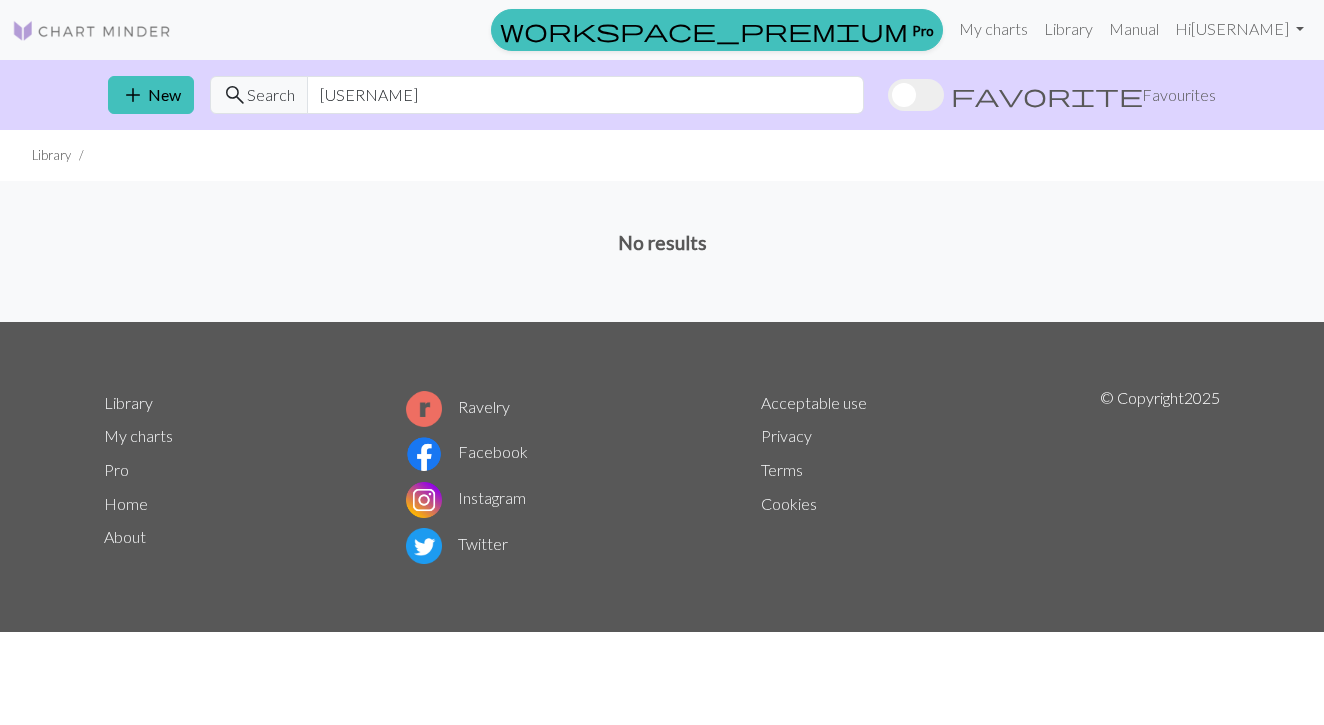 scroll, scrollTop: 0, scrollLeft: 0, axis: both 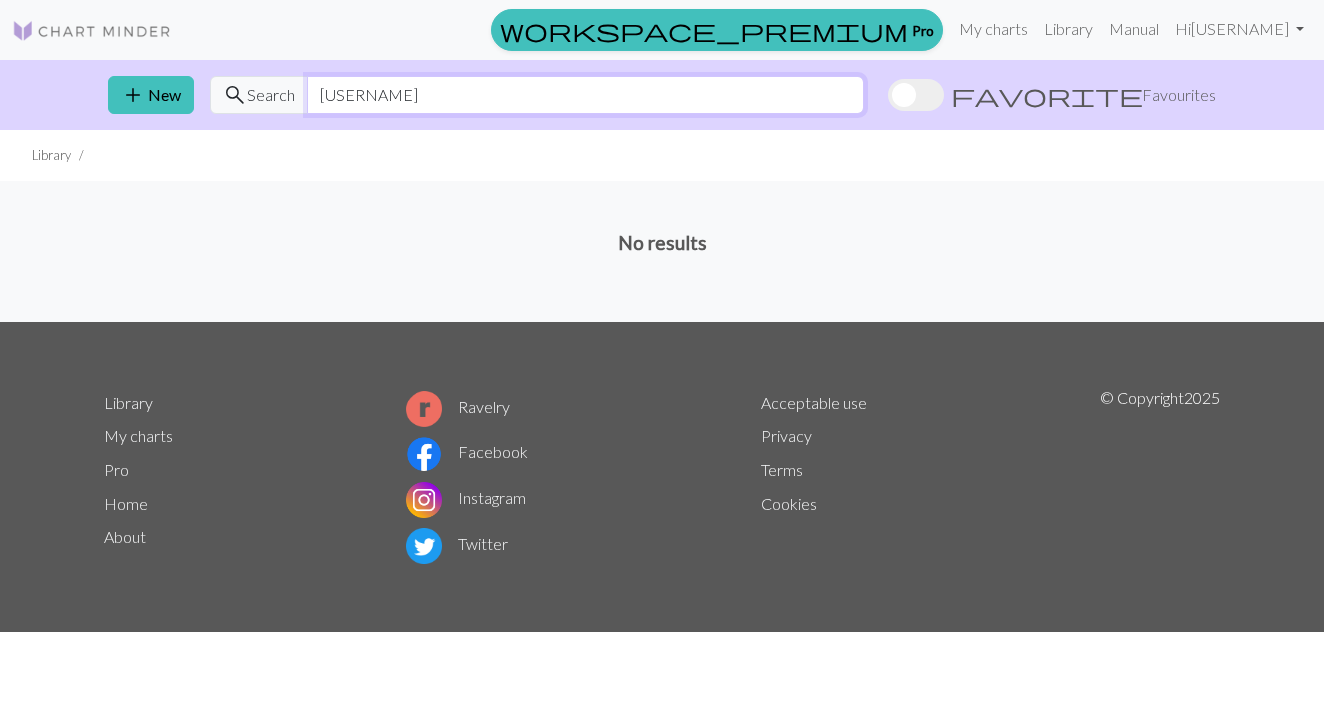 click on "[USERNAME]" at bounding box center [585, 95] 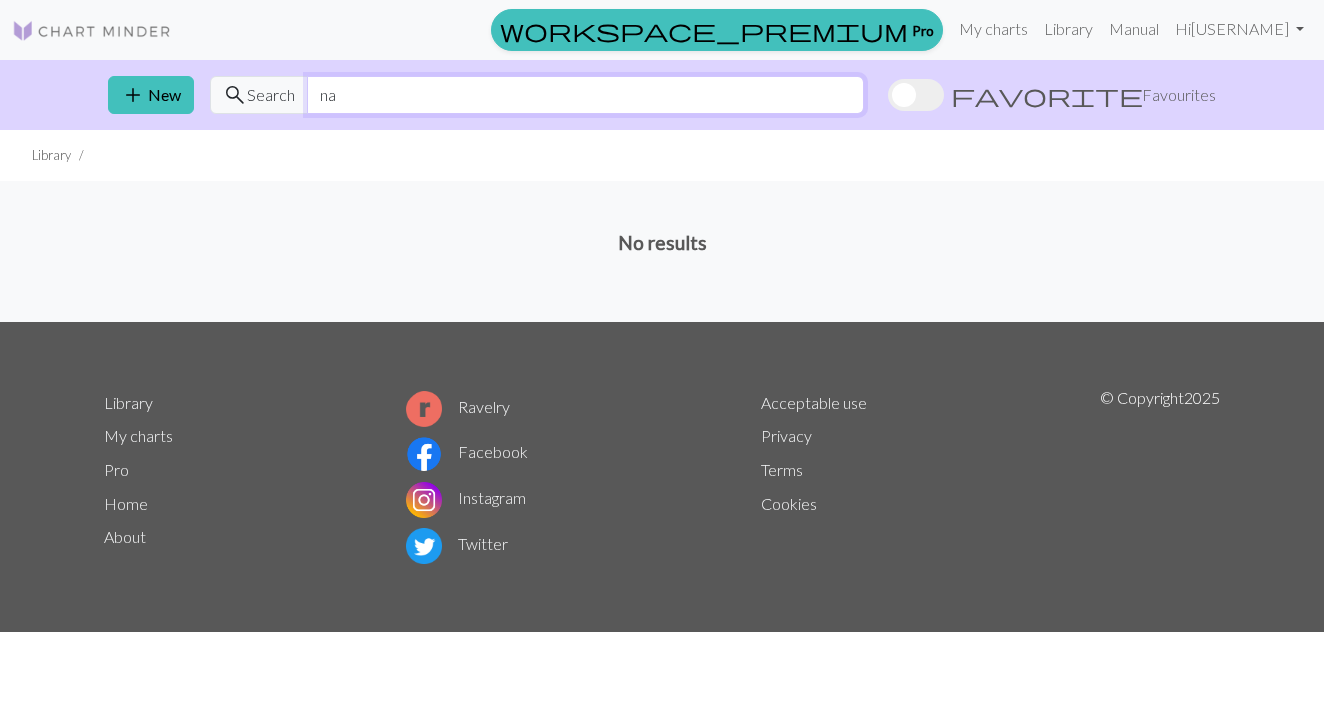 type on "n" 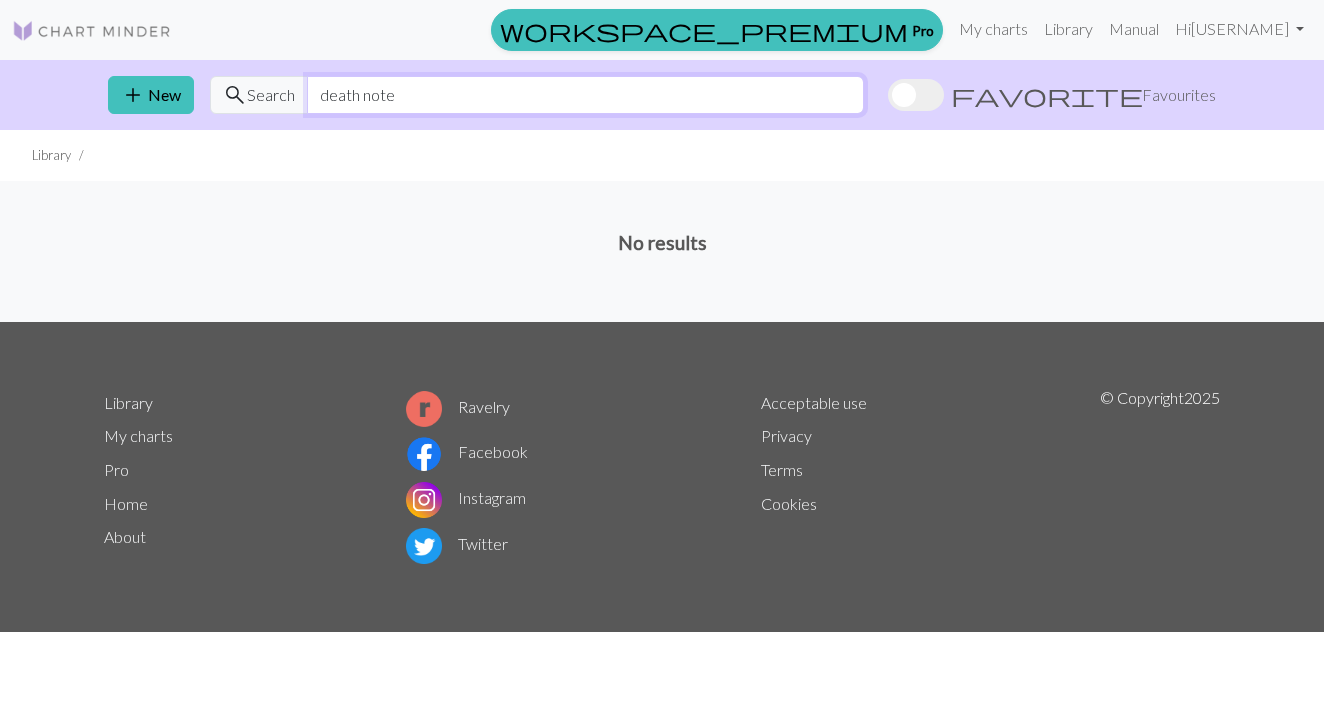 type on "death note" 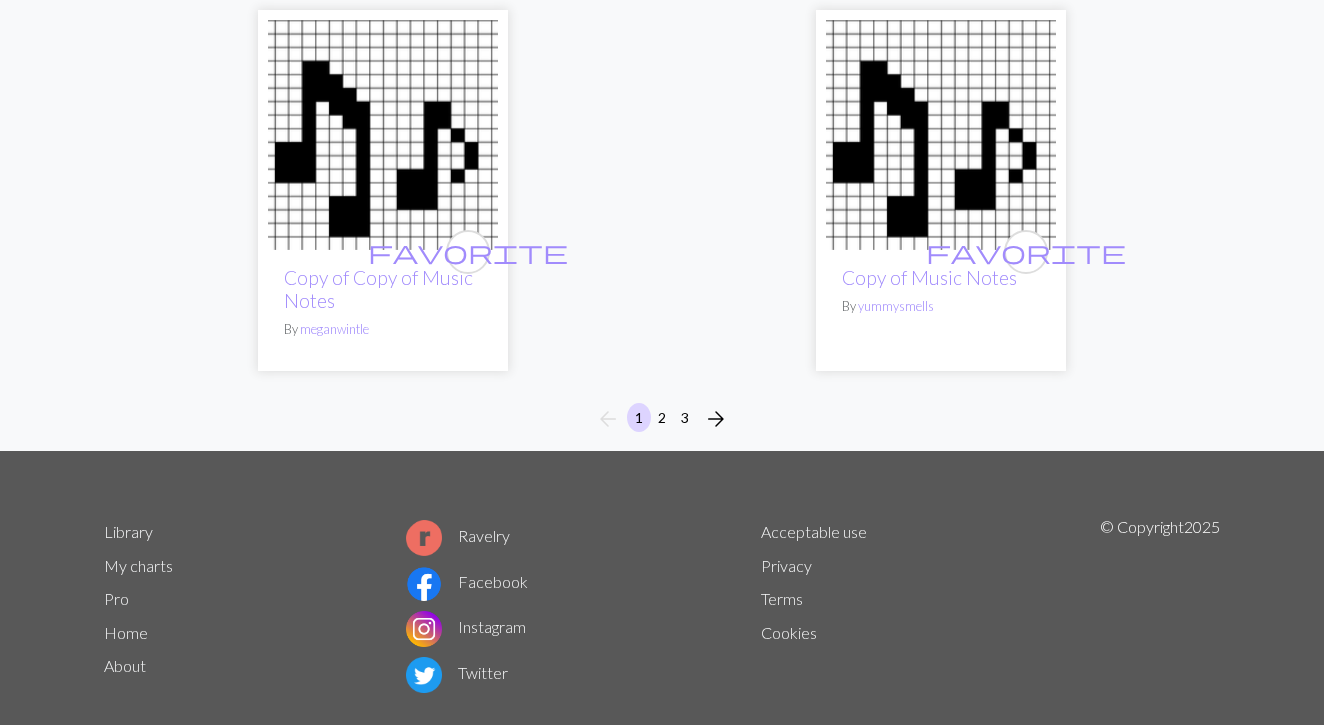 scroll, scrollTop: 6825, scrollLeft: 0, axis: vertical 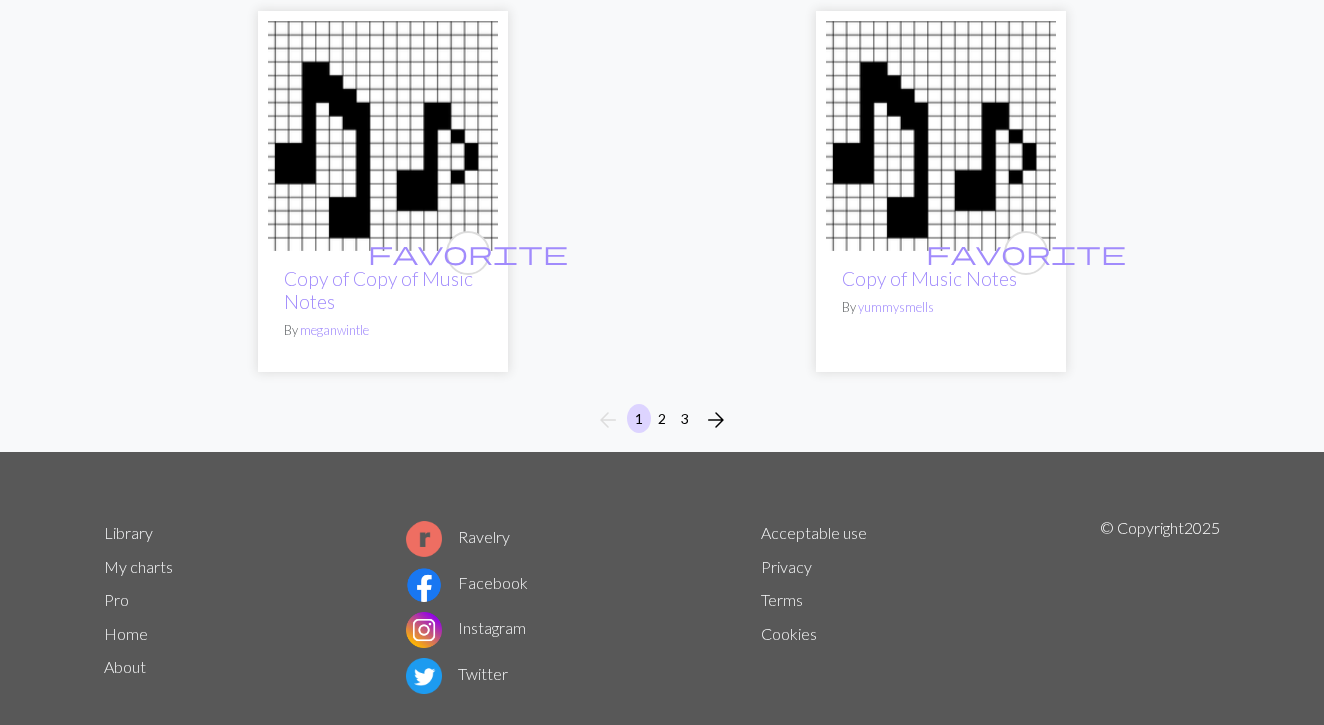 click on "arrow_forward" at bounding box center [716, 420] 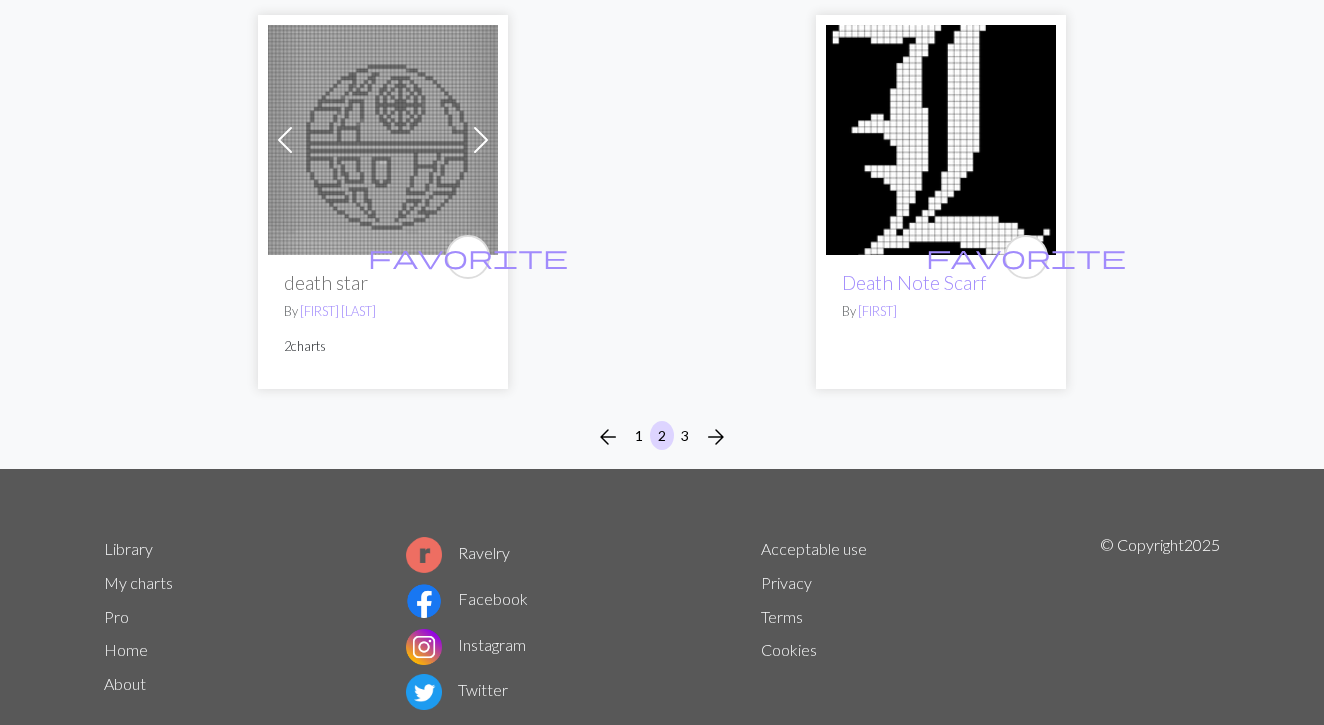 scroll, scrollTop: 6610, scrollLeft: 0, axis: vertical 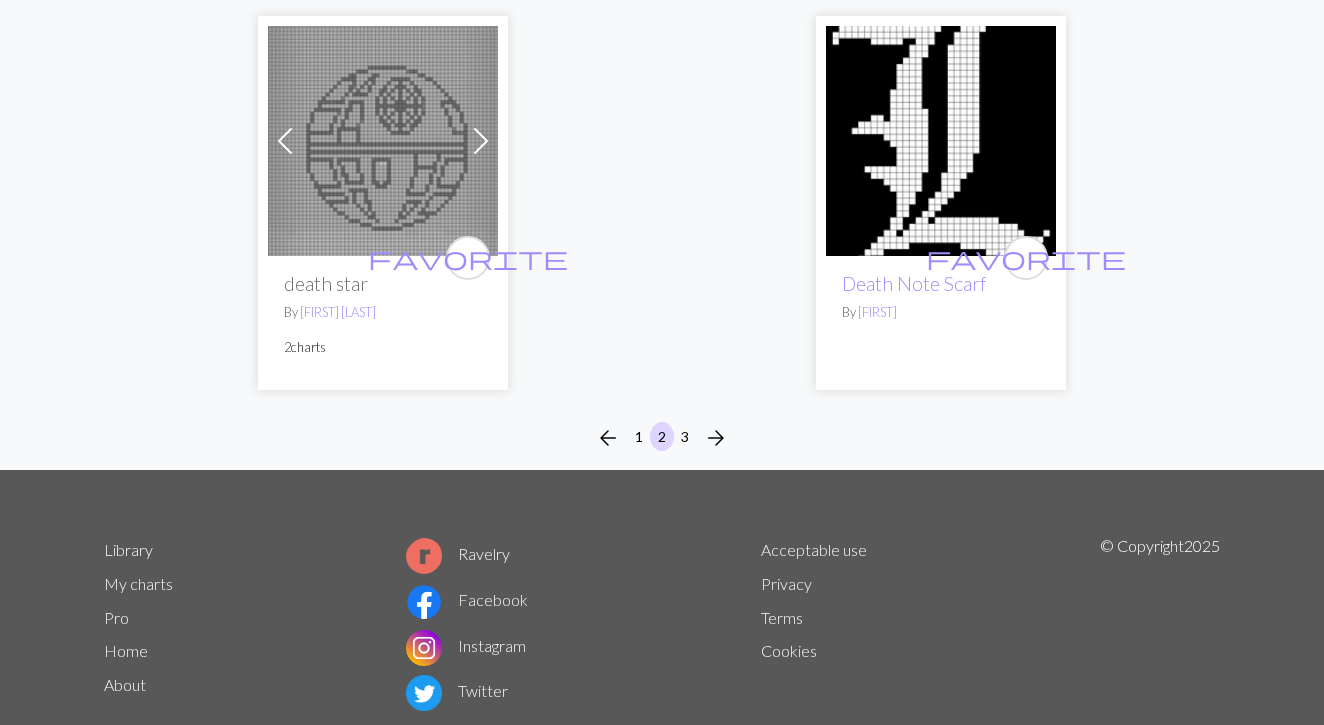click on "arrow_forward" at bounding box center (716, 438) 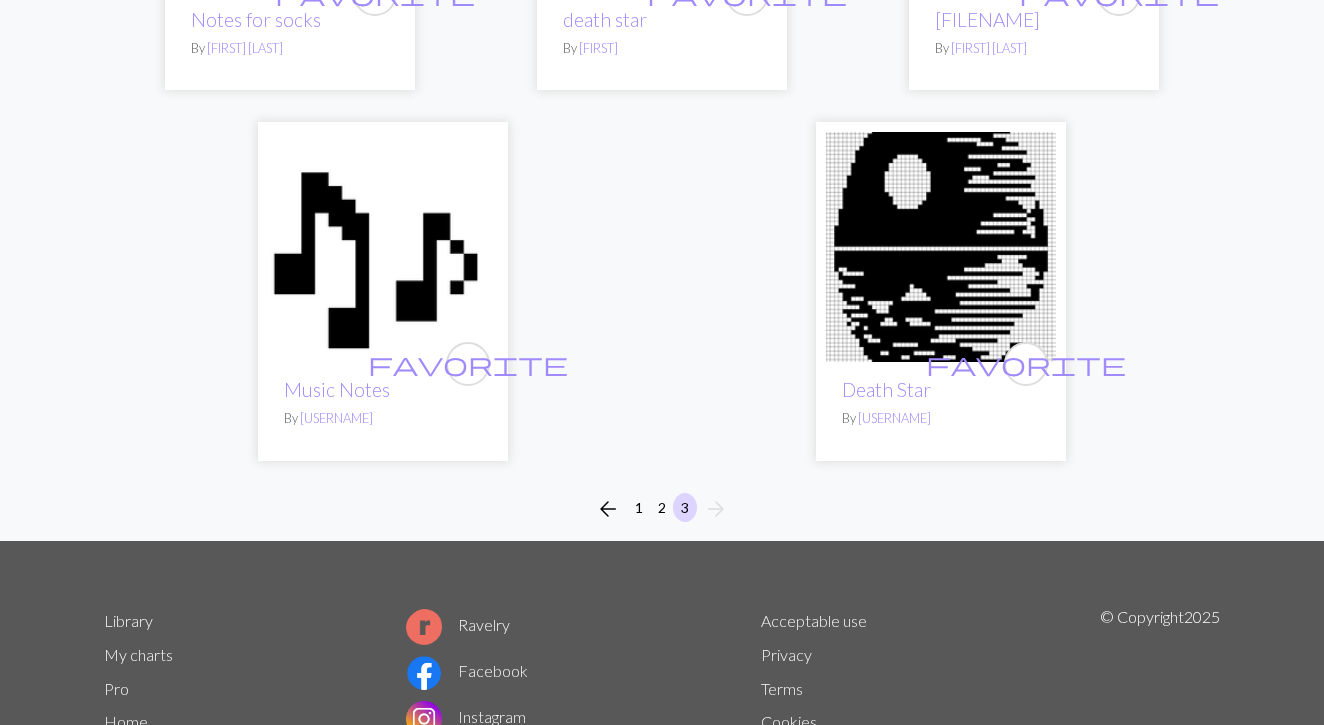 scroll, scrollTop: 386, scrollLeft: 0, axis: vertical 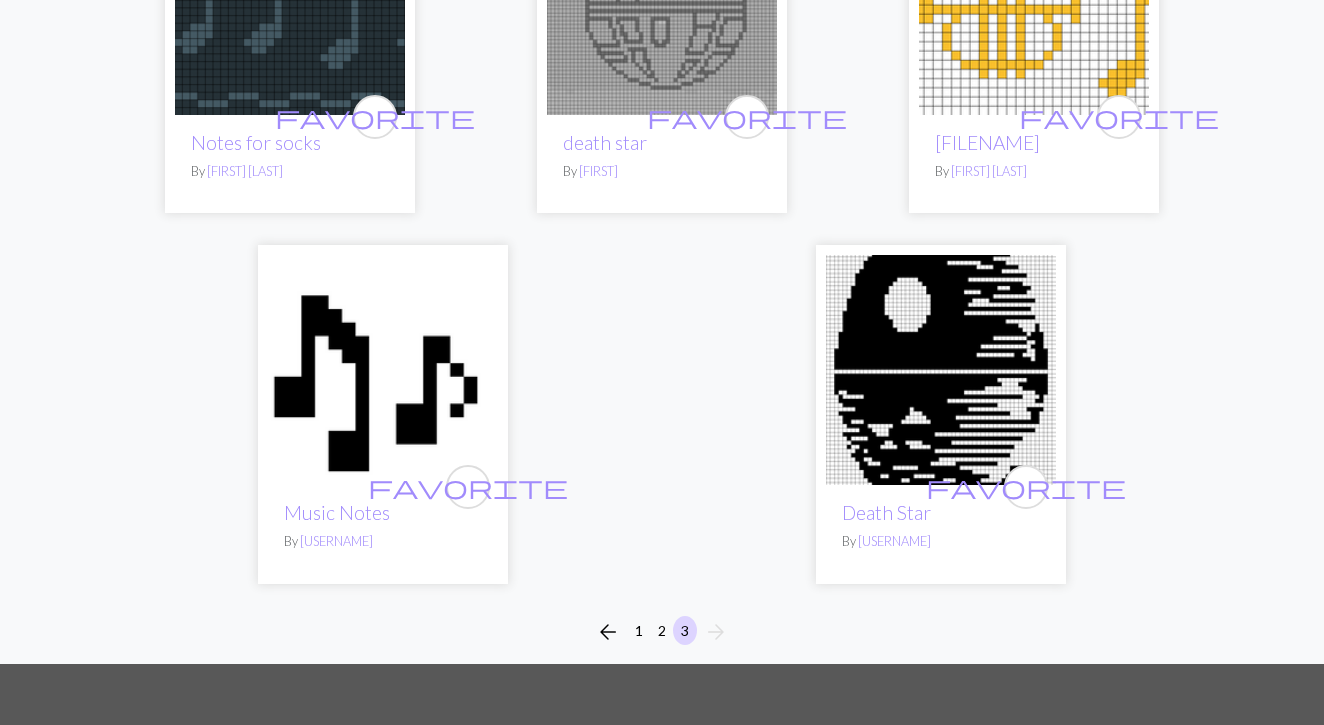 click on "1" at bounding box center [639, 630] 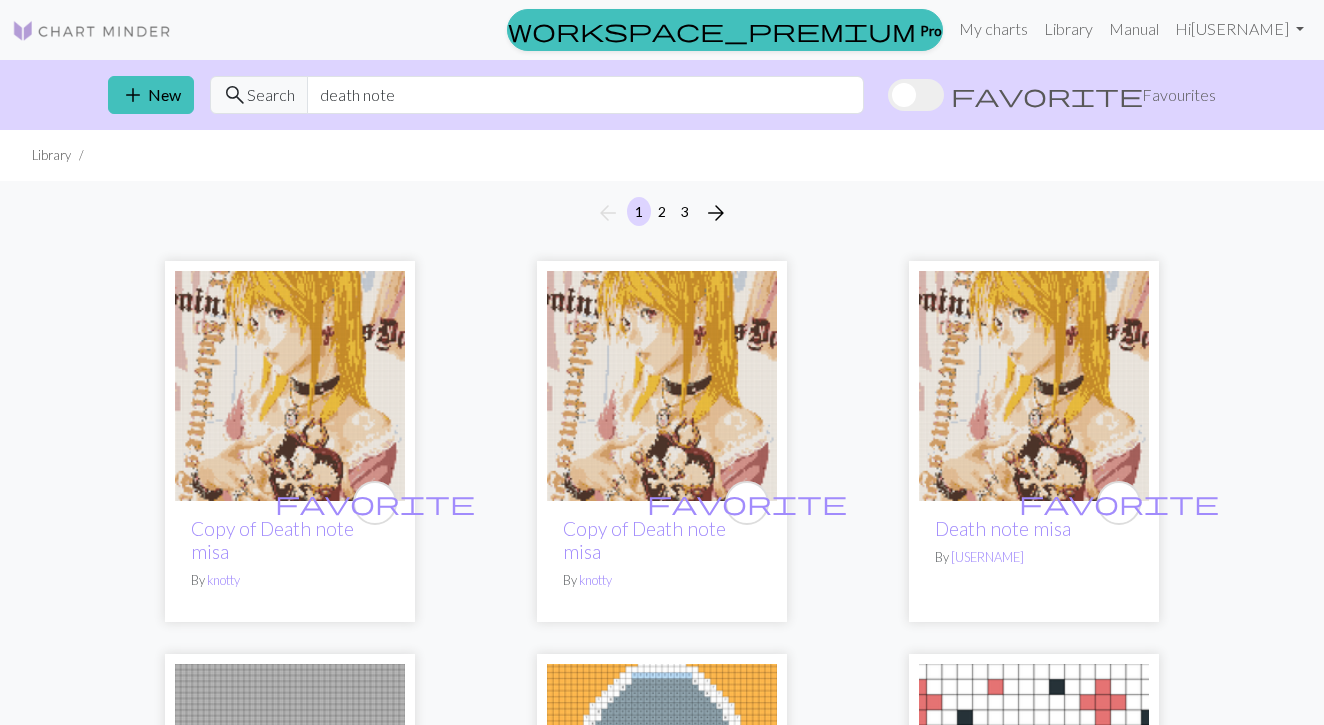 scroll, scrollTop: 0, scrollLeft: 0, axis: both 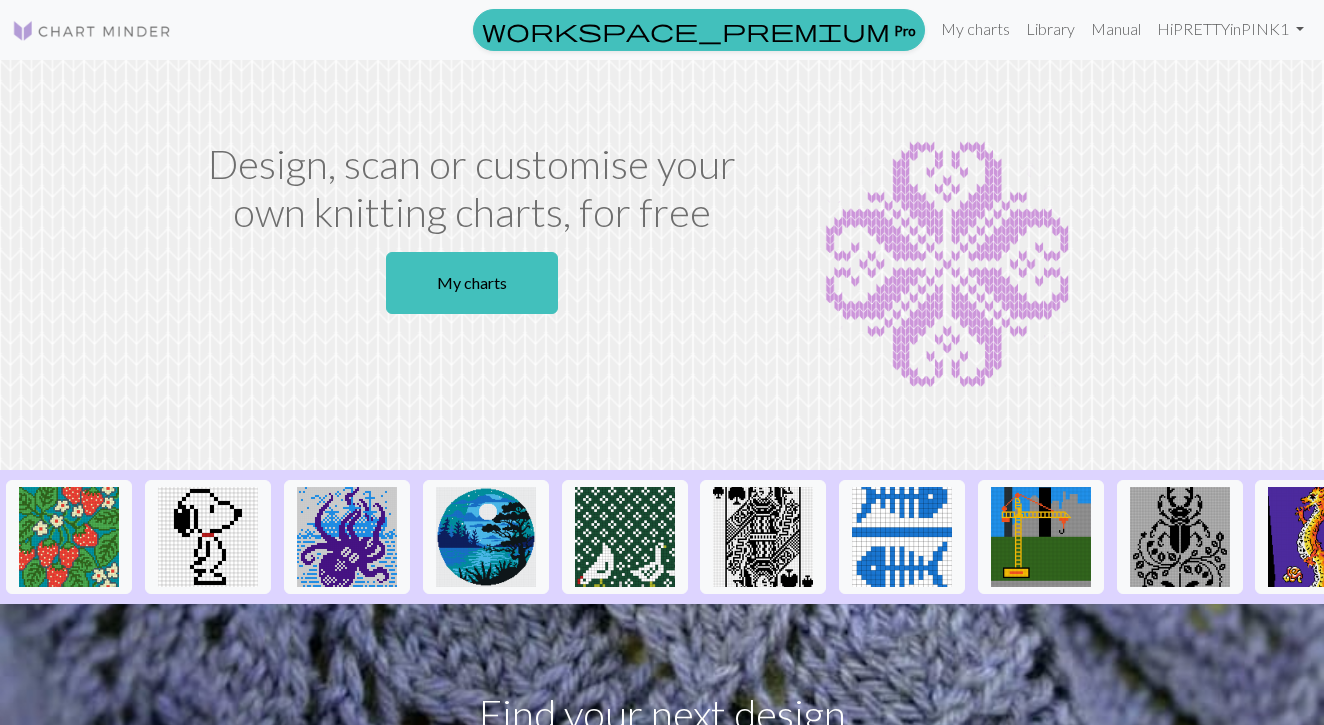 click on "Design, scan or customise your own knitting charts, for free My charts" at bounding box center (472, 265) 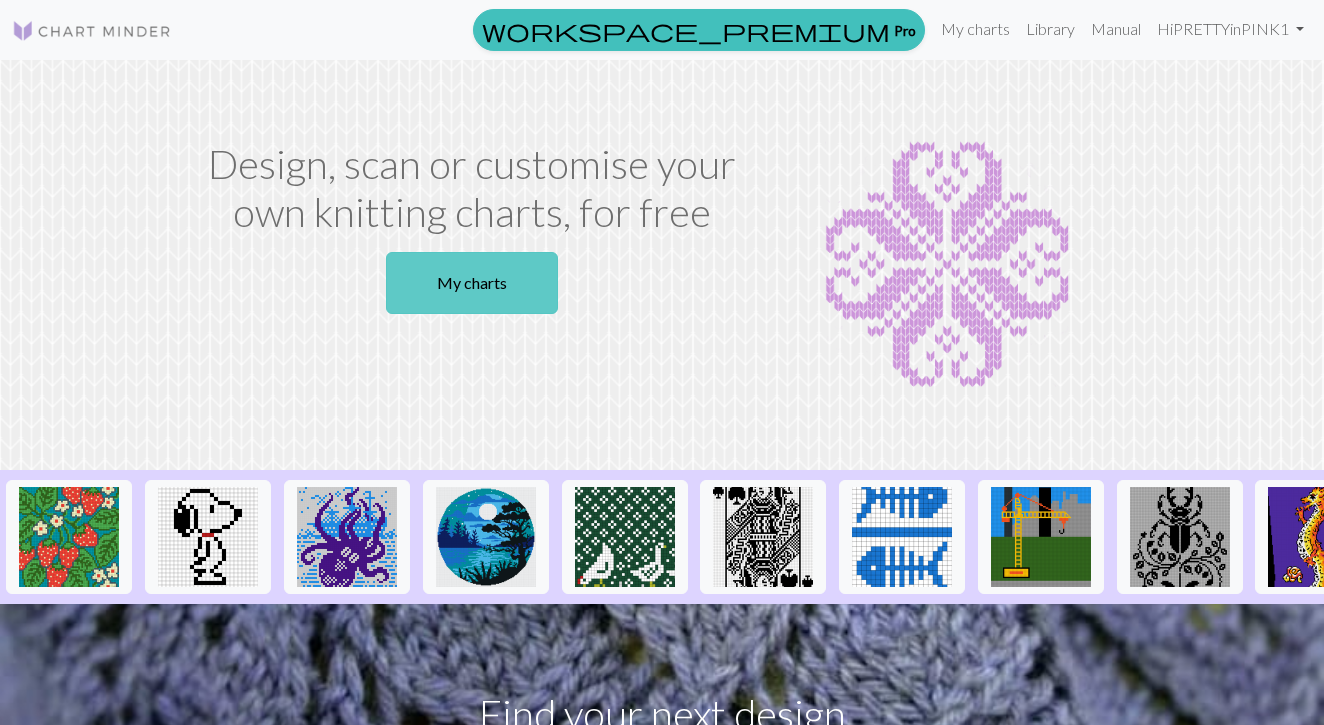click on "My charts" at bounding box center [472, 283] 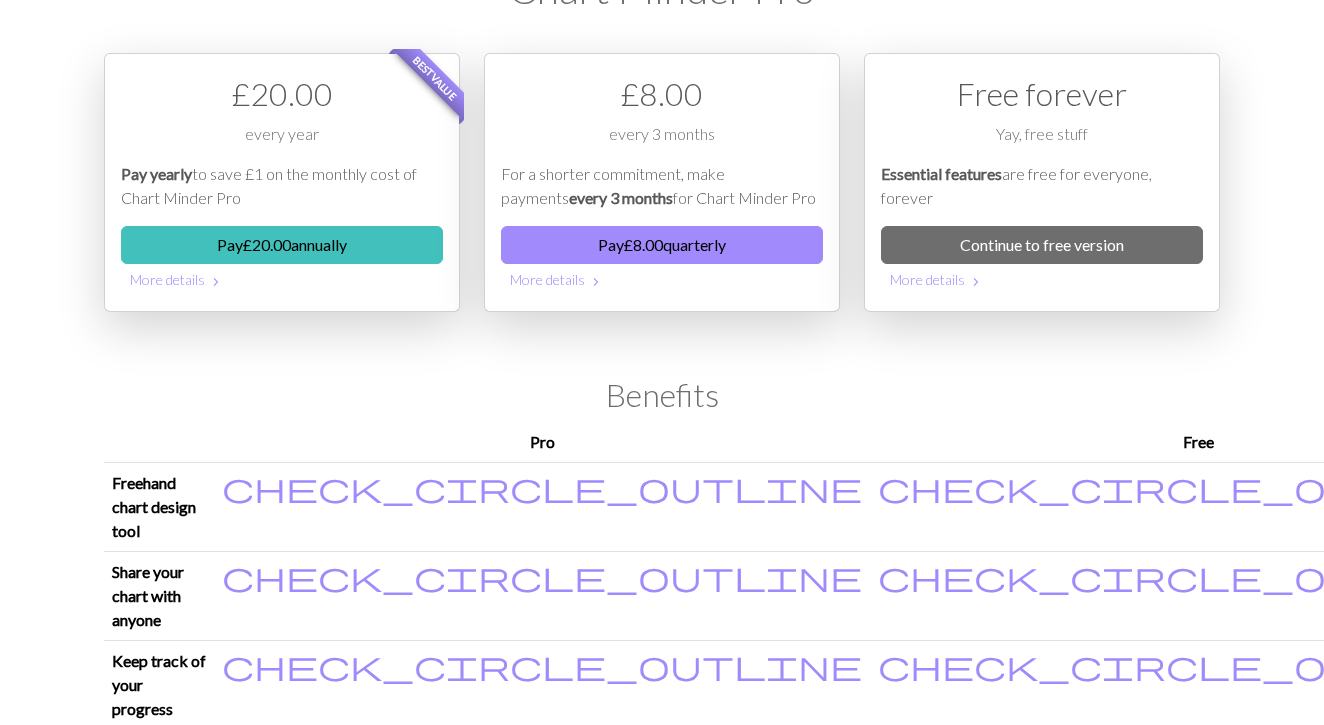 scroll, scrollTop: 71, scrollLeft: 0, axis: vertical 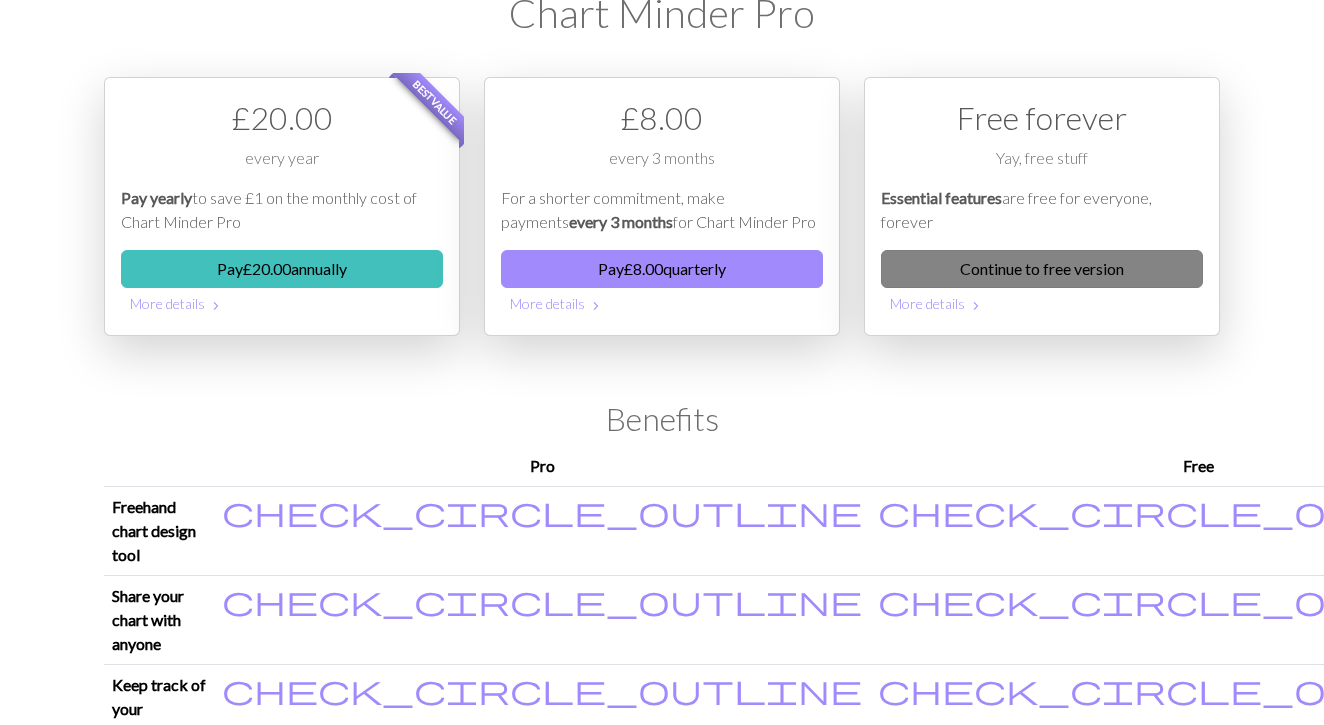 click on "Continue to free version" at bounding box center (1042, 269) 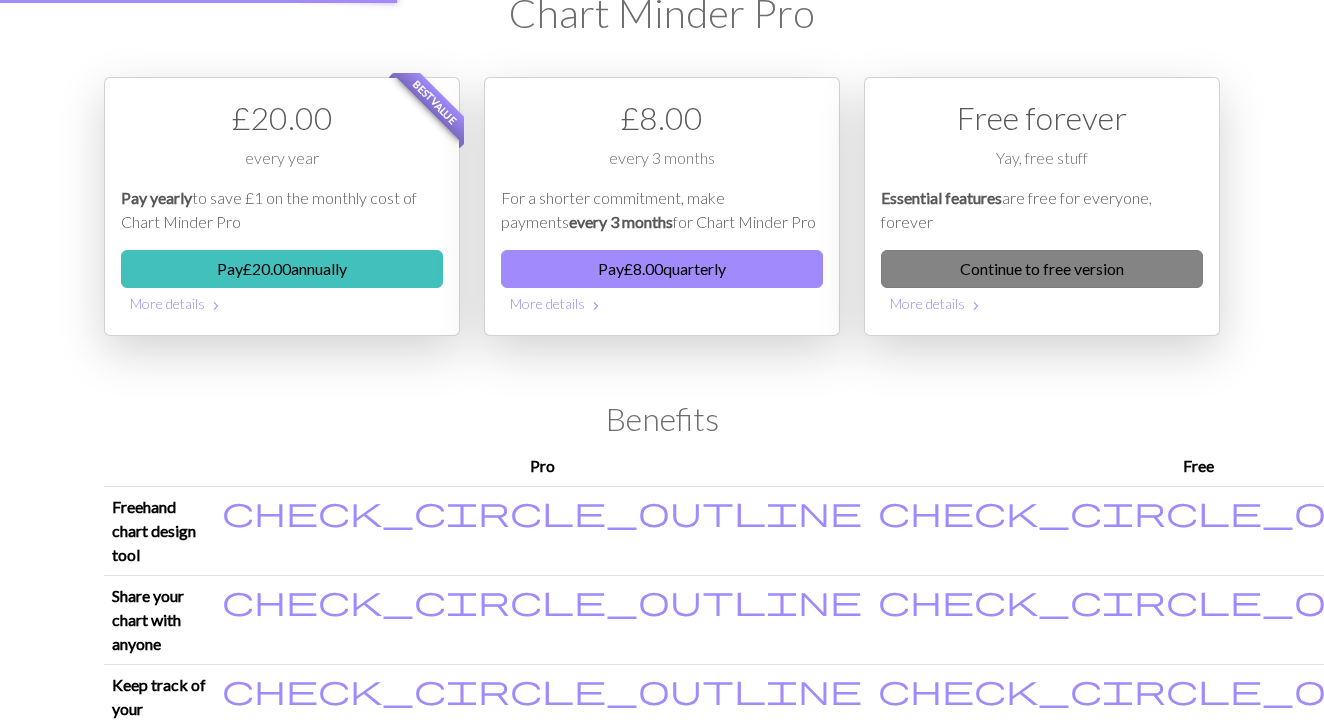 scroll, scrollTop: 0, scrollLeft: 0, axis: both 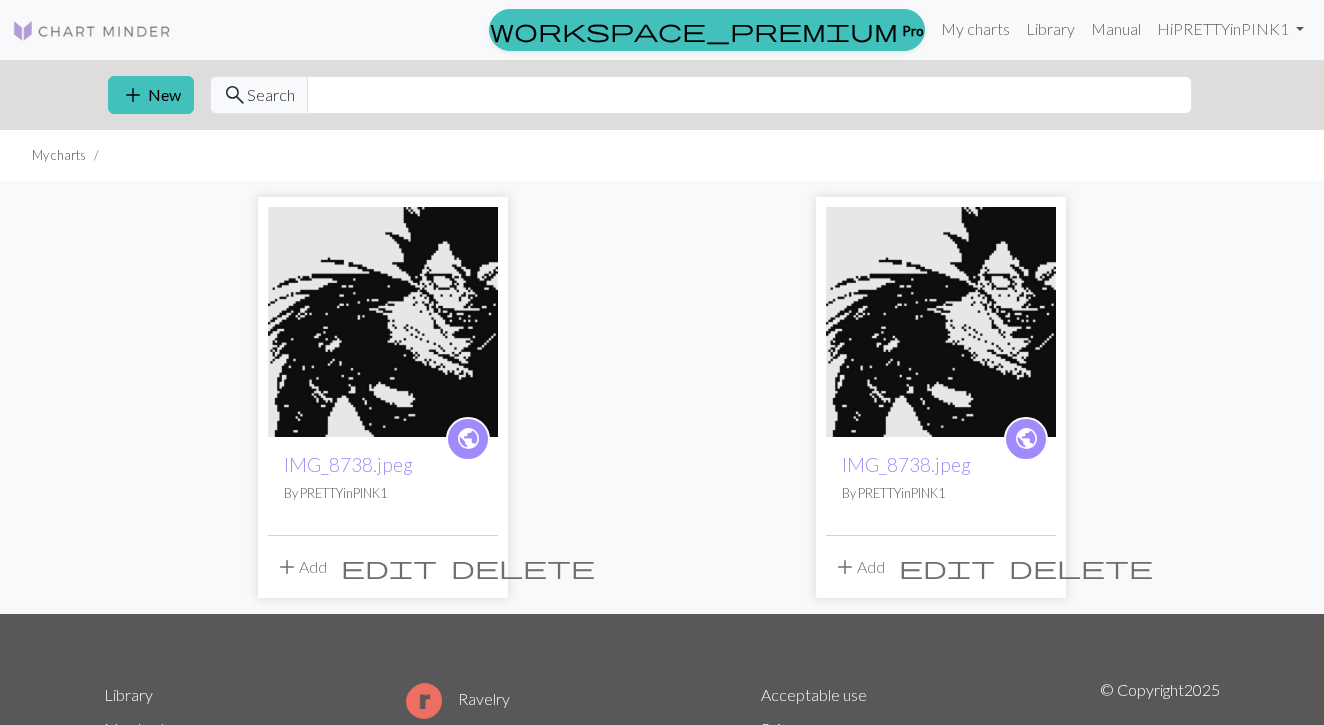click at bounding box center [941, 322] 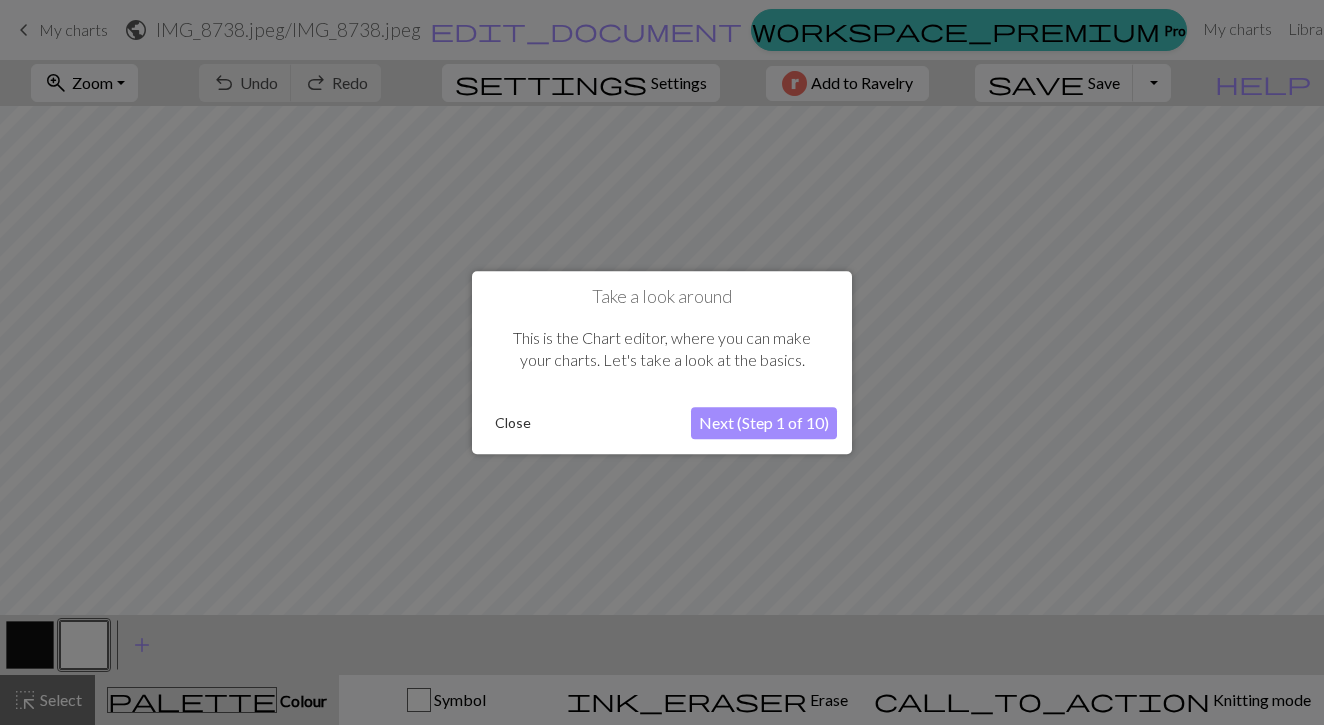 click on "Close" at bounding box center [513, 423] 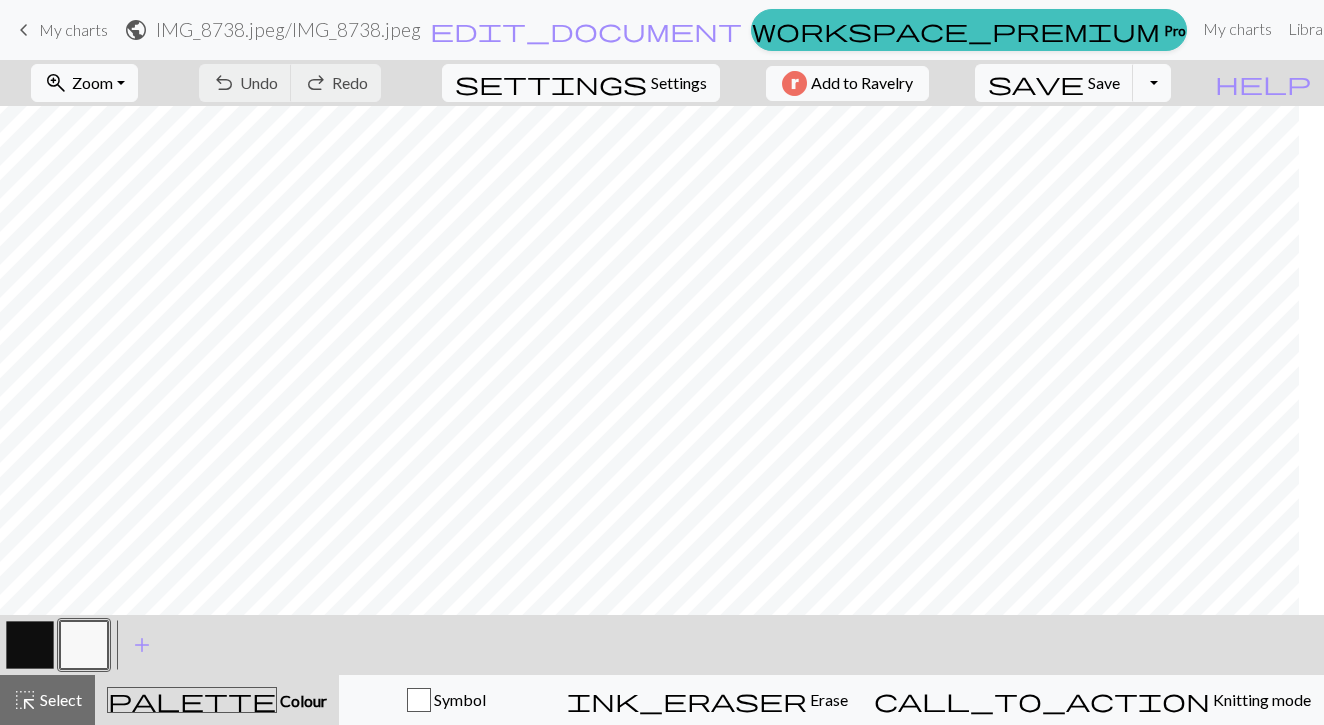 scroll, scrollTop: 0, scrollLeft: 409, axis: horizontal 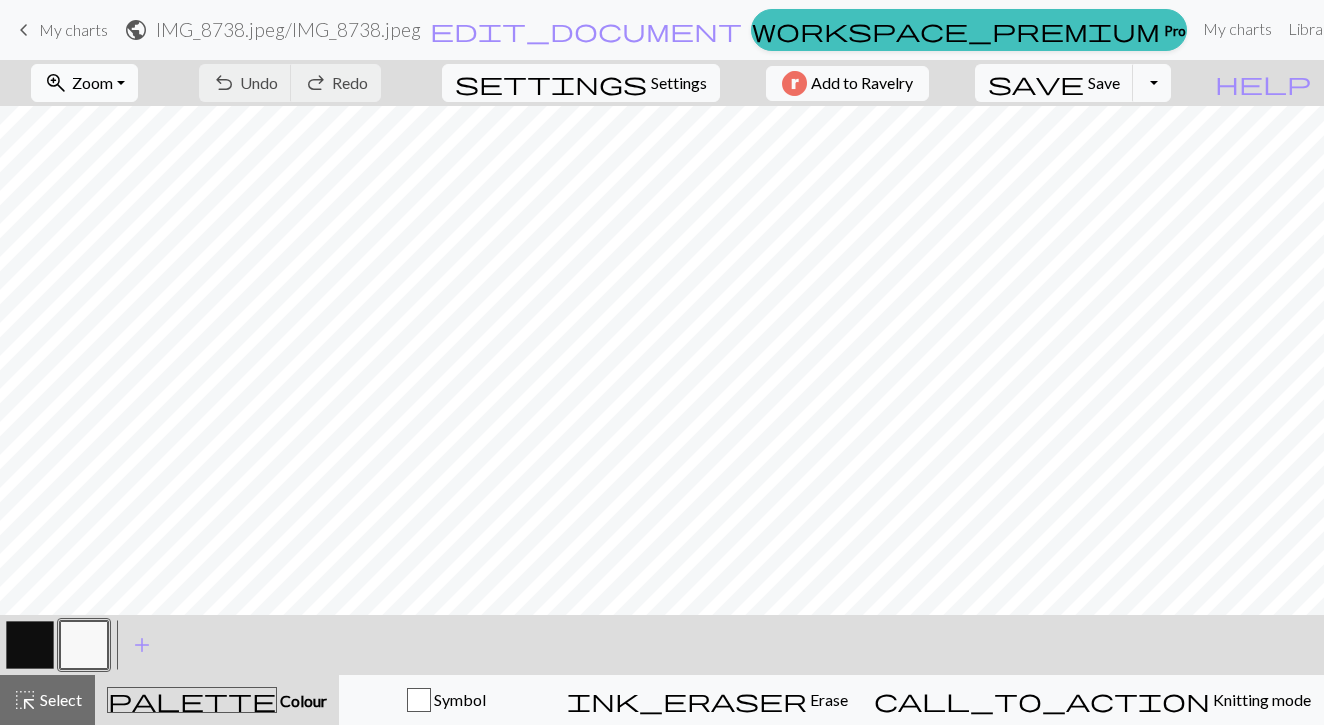 click on "zoom_in Zoom Zoom" at bounding box center (84, 83) 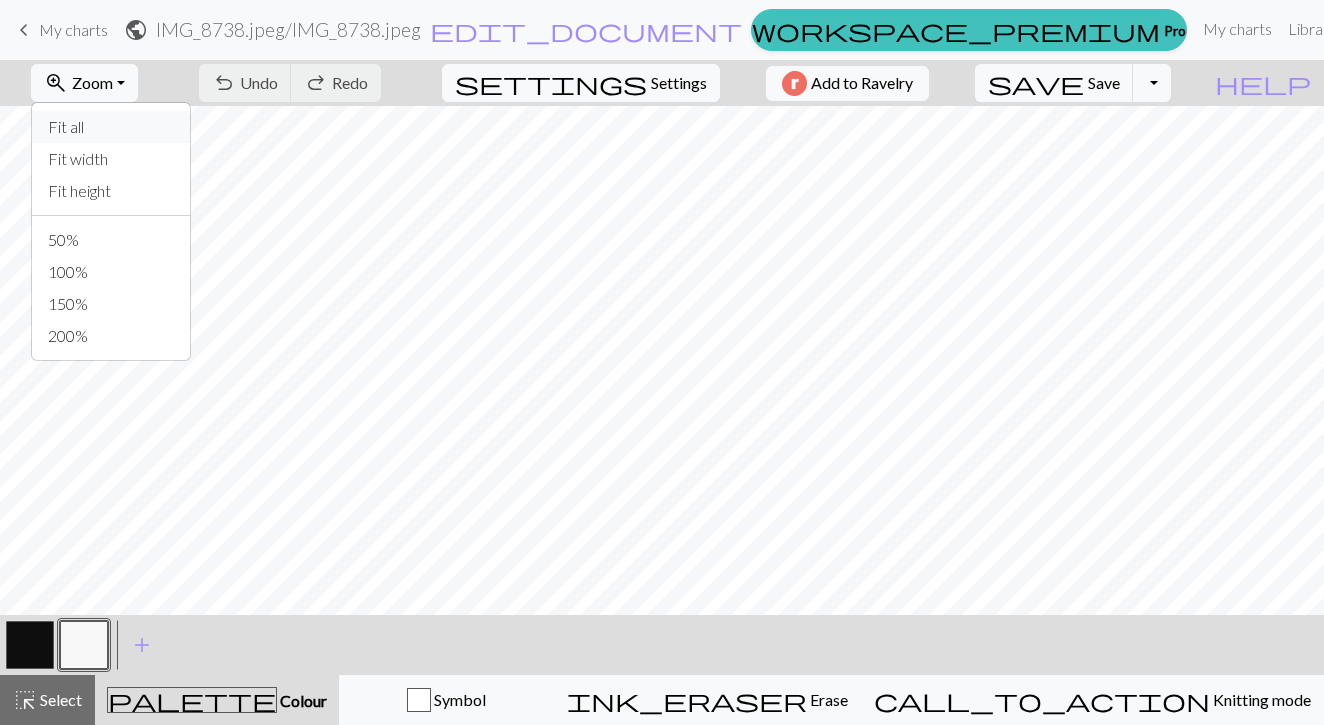 click on "Fit all" at bounding box center (111, 127) 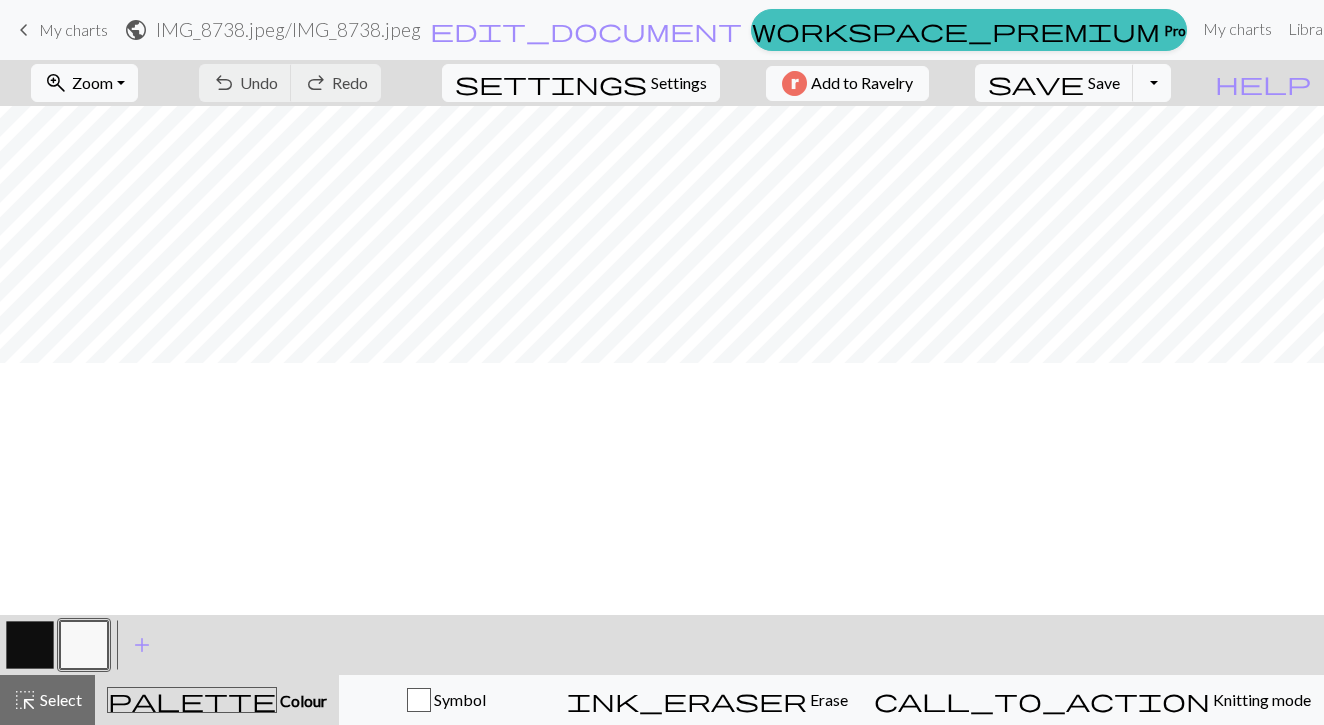 scroll, scrollTop: 0, scrollLeft: 0, axis: both 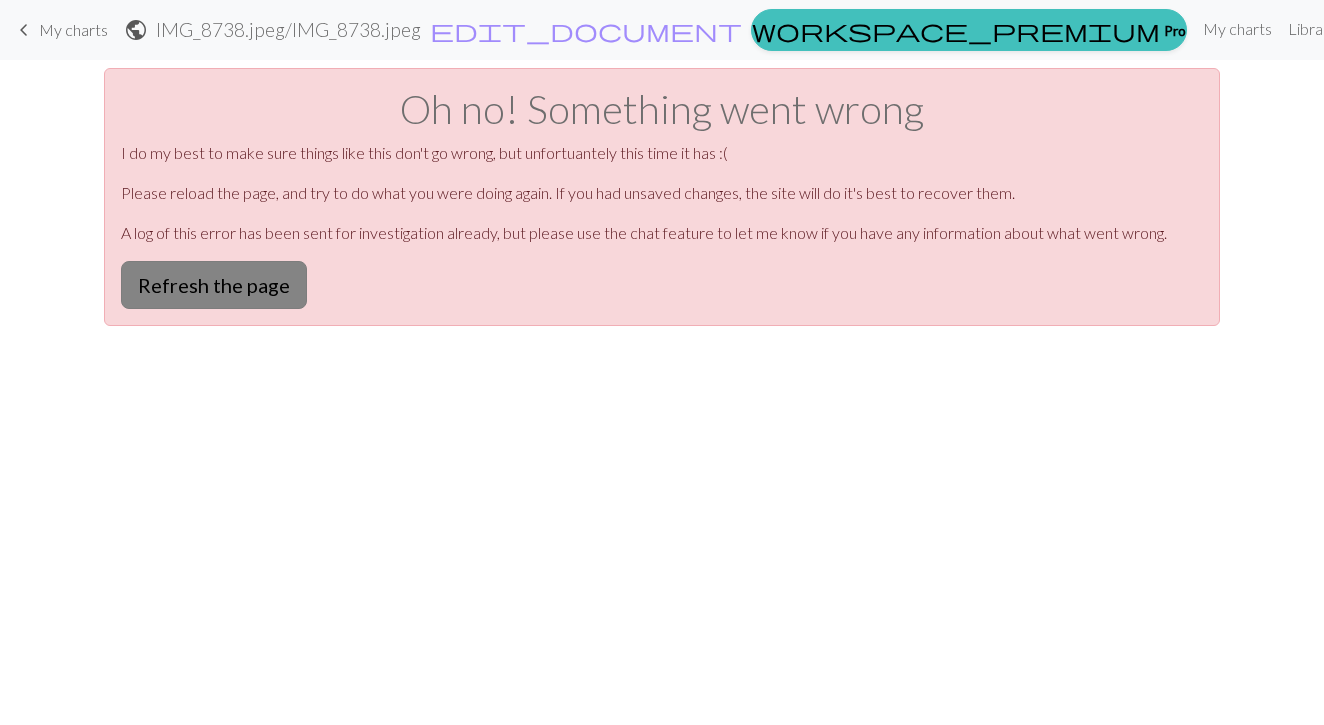 click on "Refresh the page" at bounding box center [214, 285] 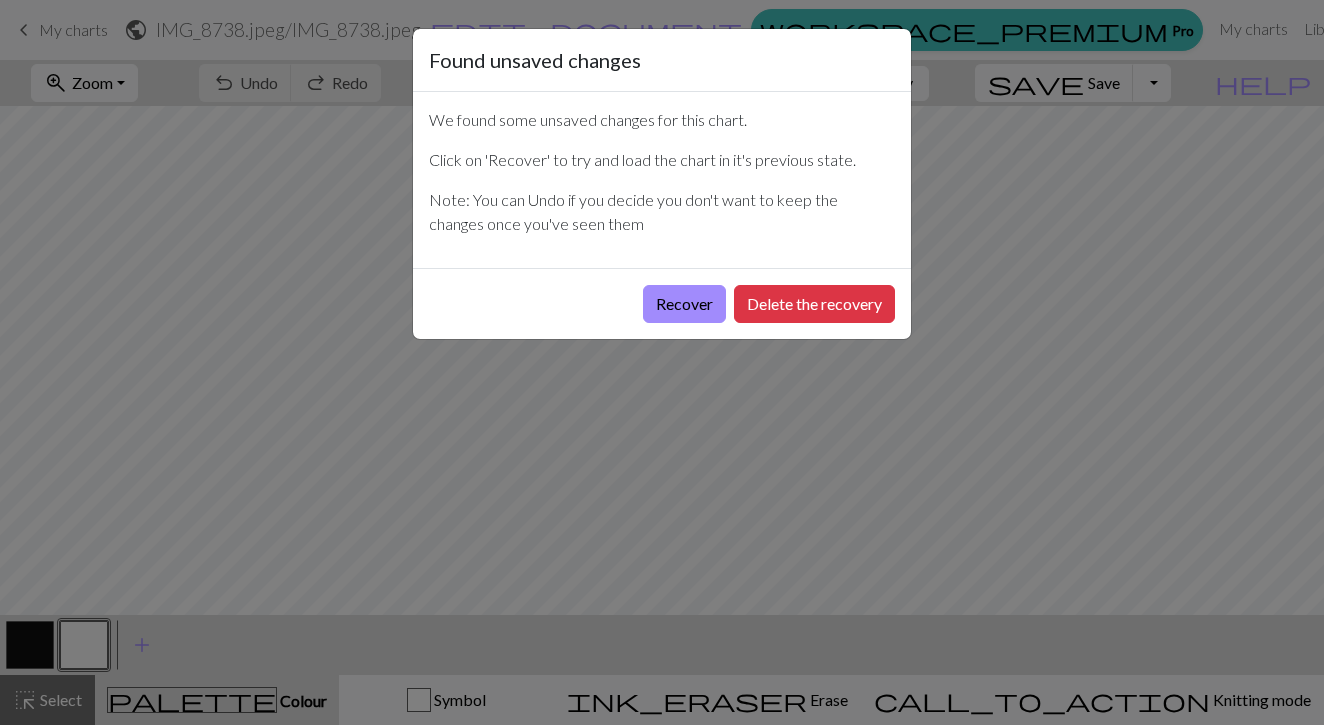 scroll, scrollTop: 0, scrollLeft: 0, axis: both 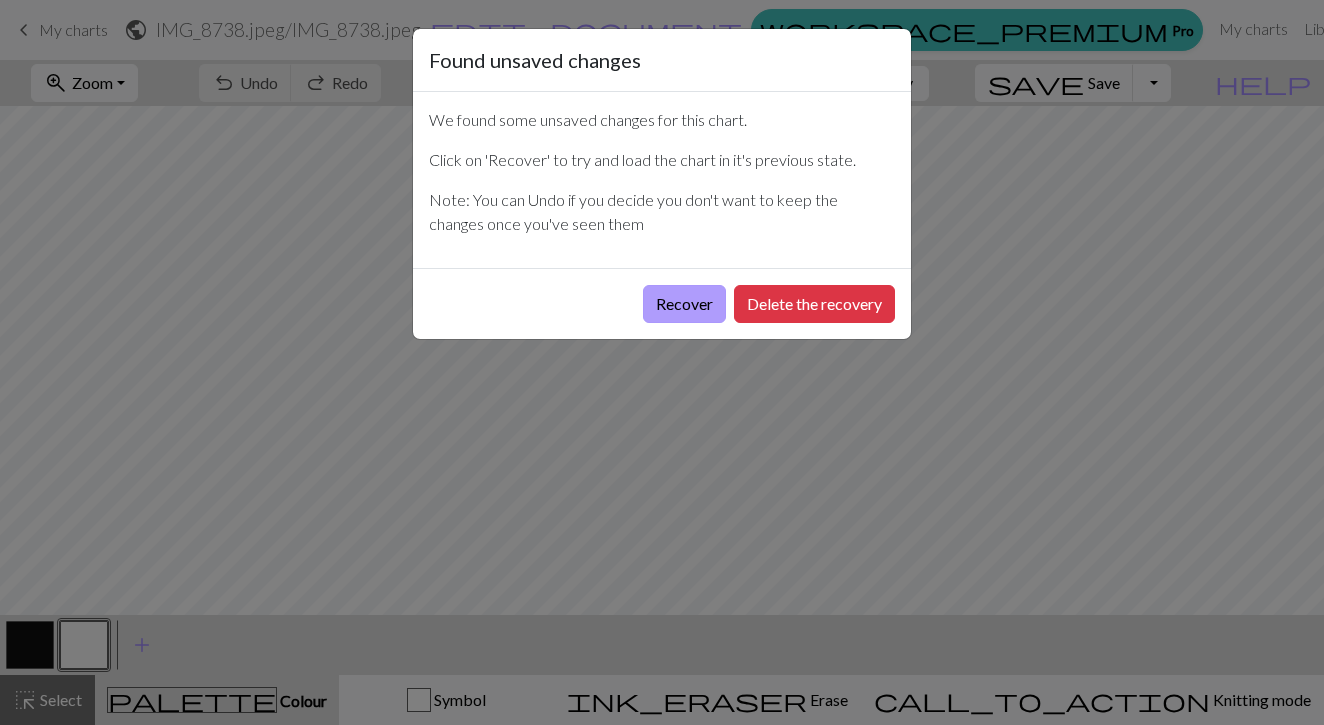 click on "Recover" at bounding box center [684, 304] 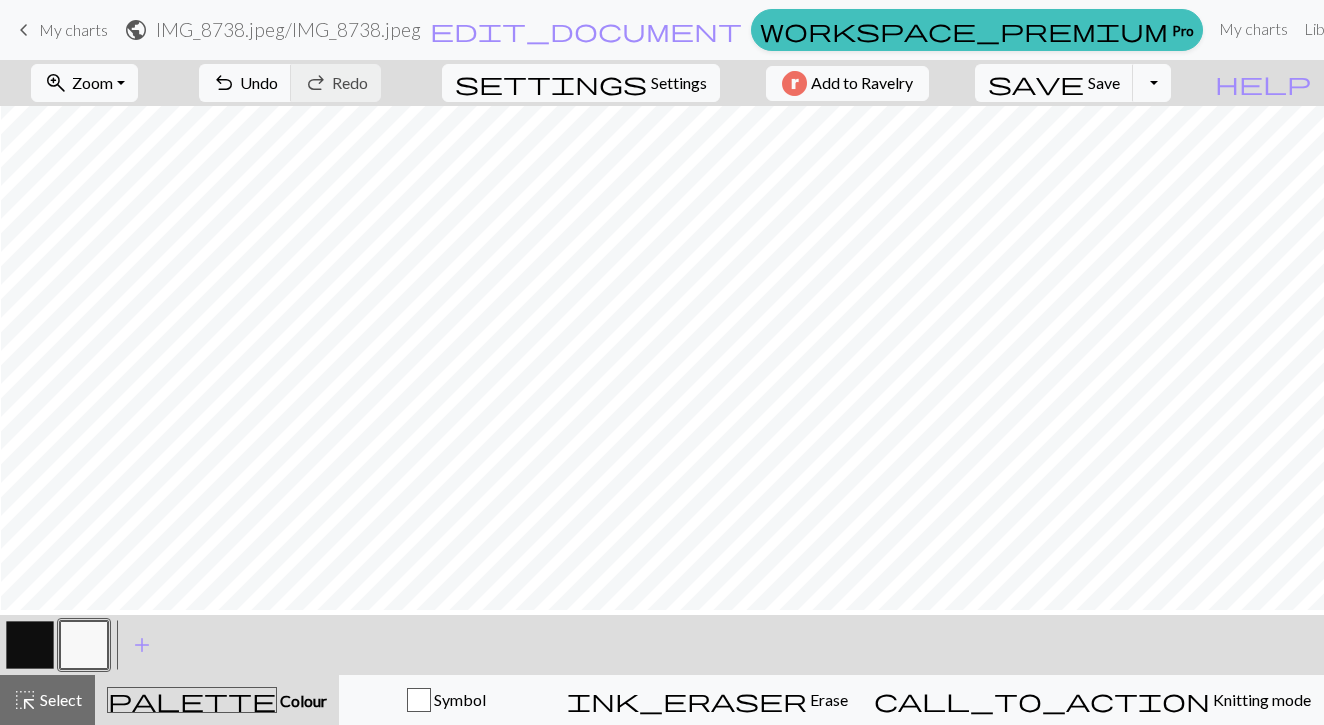 scroll, scrollTop: 343, scrollLeft: 766, axis: both 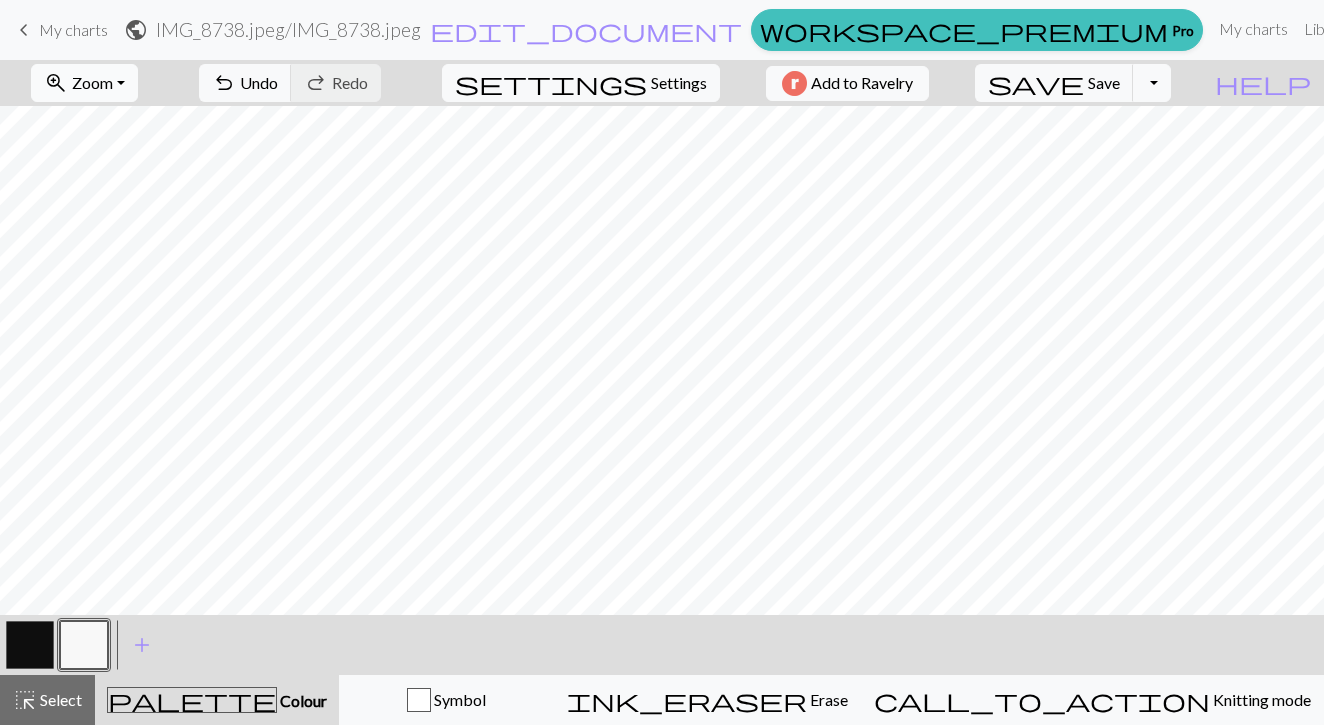 click on "zoom_in Zoom Zoom" at bounding box center [84, 83] 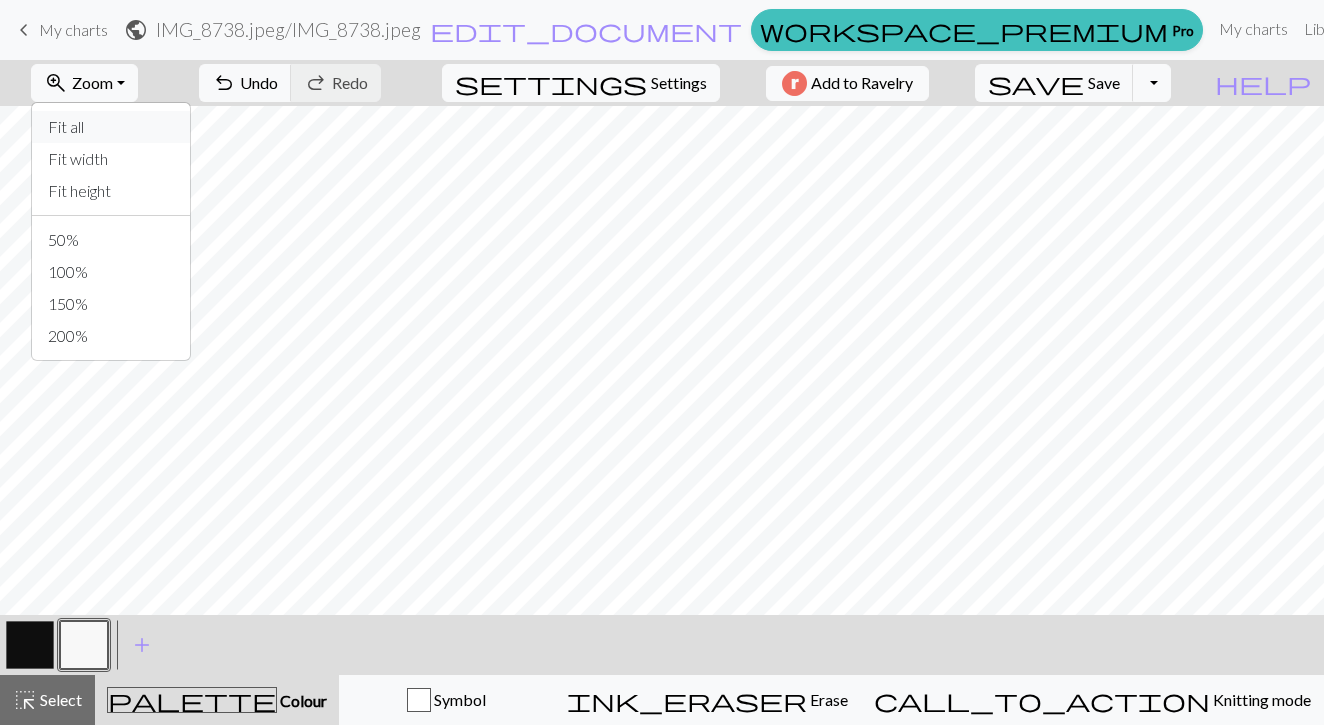 click on "Fit all" at bounding box center [111, 127] 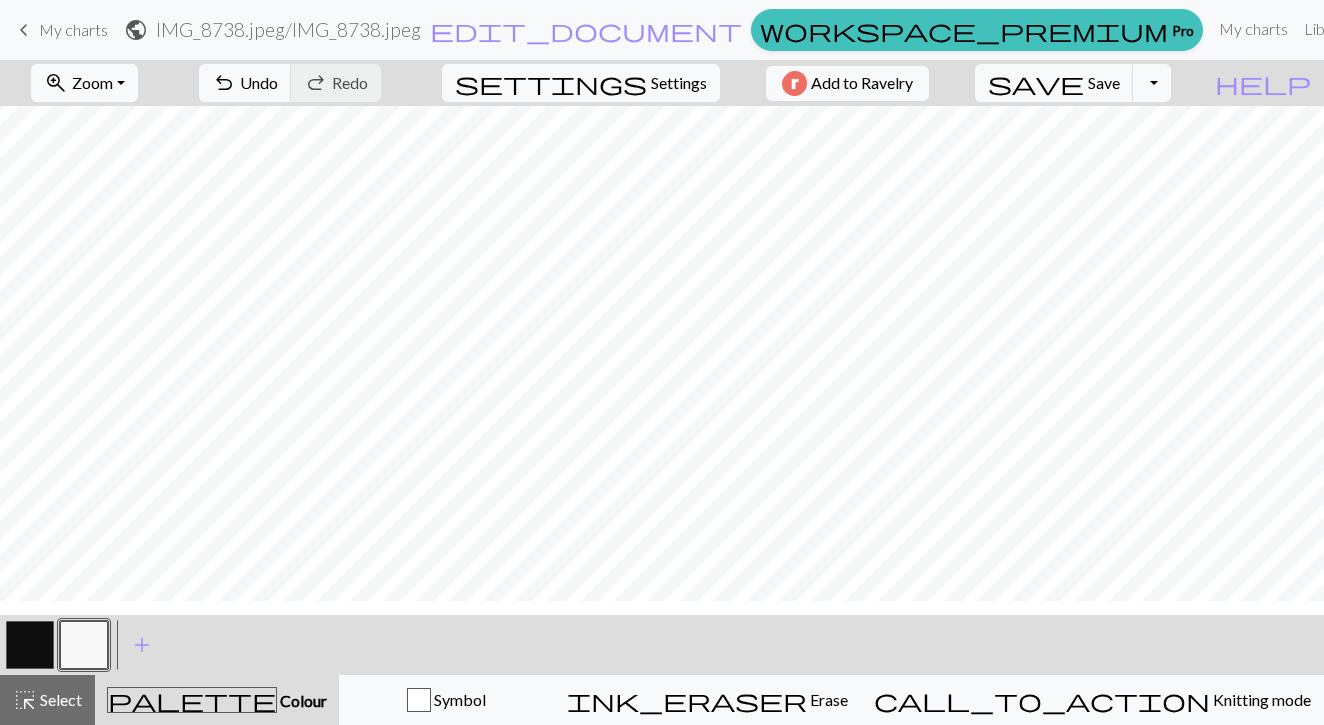 scroll, scrollTop: 454, scrollLeft: 0, axis: vertical 